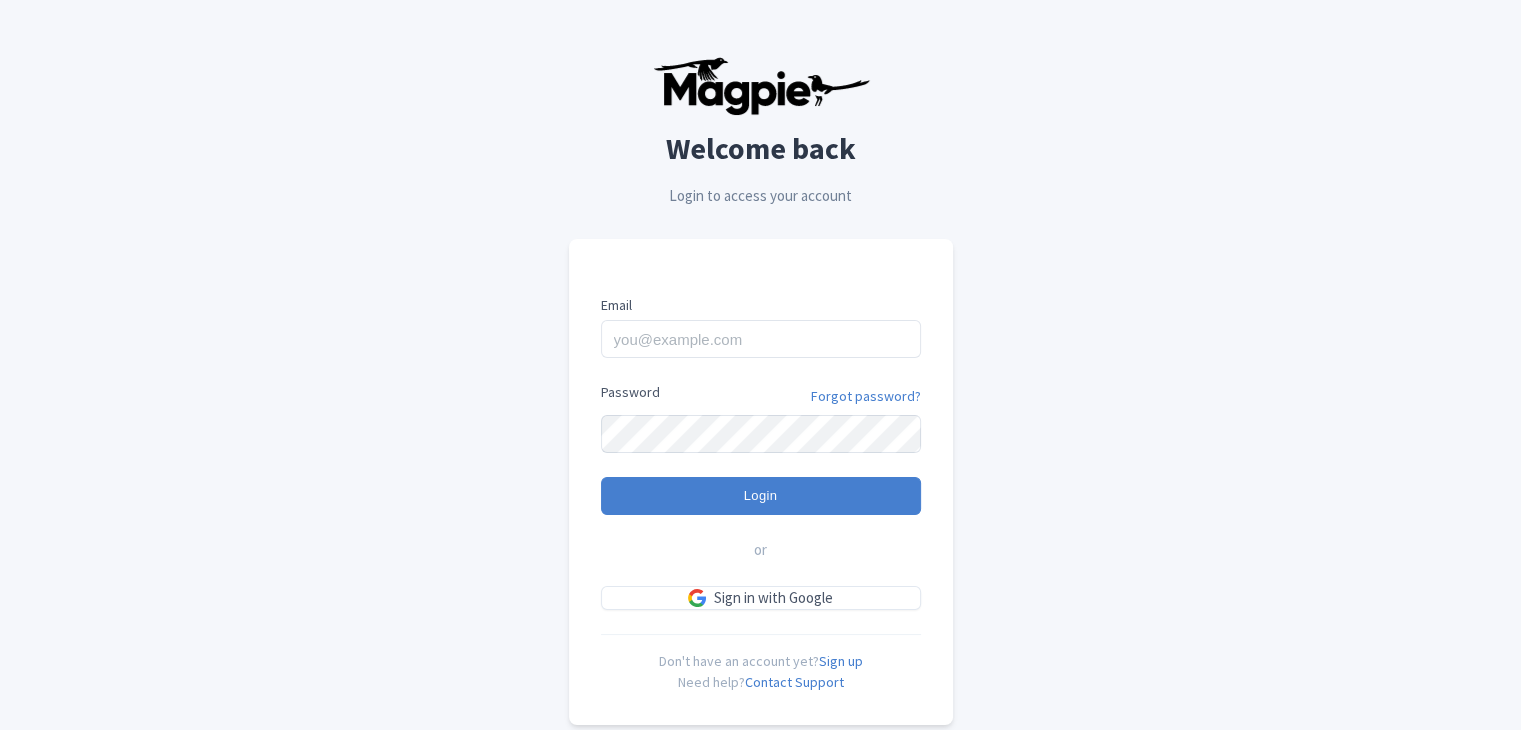 scroll, scrollTop: 0, scrollLeft: 0, axis: both 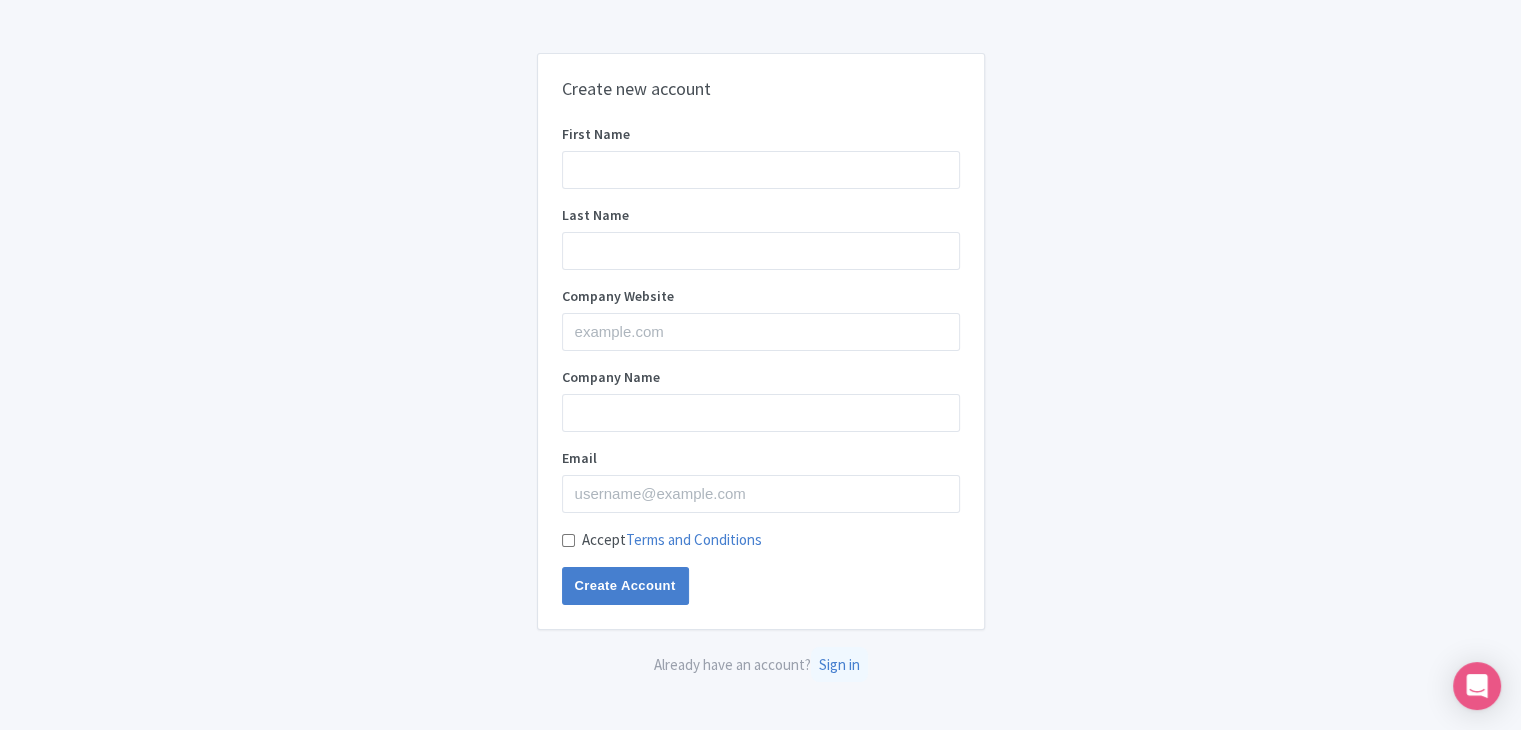 type on "Alpha Psychotherapy" 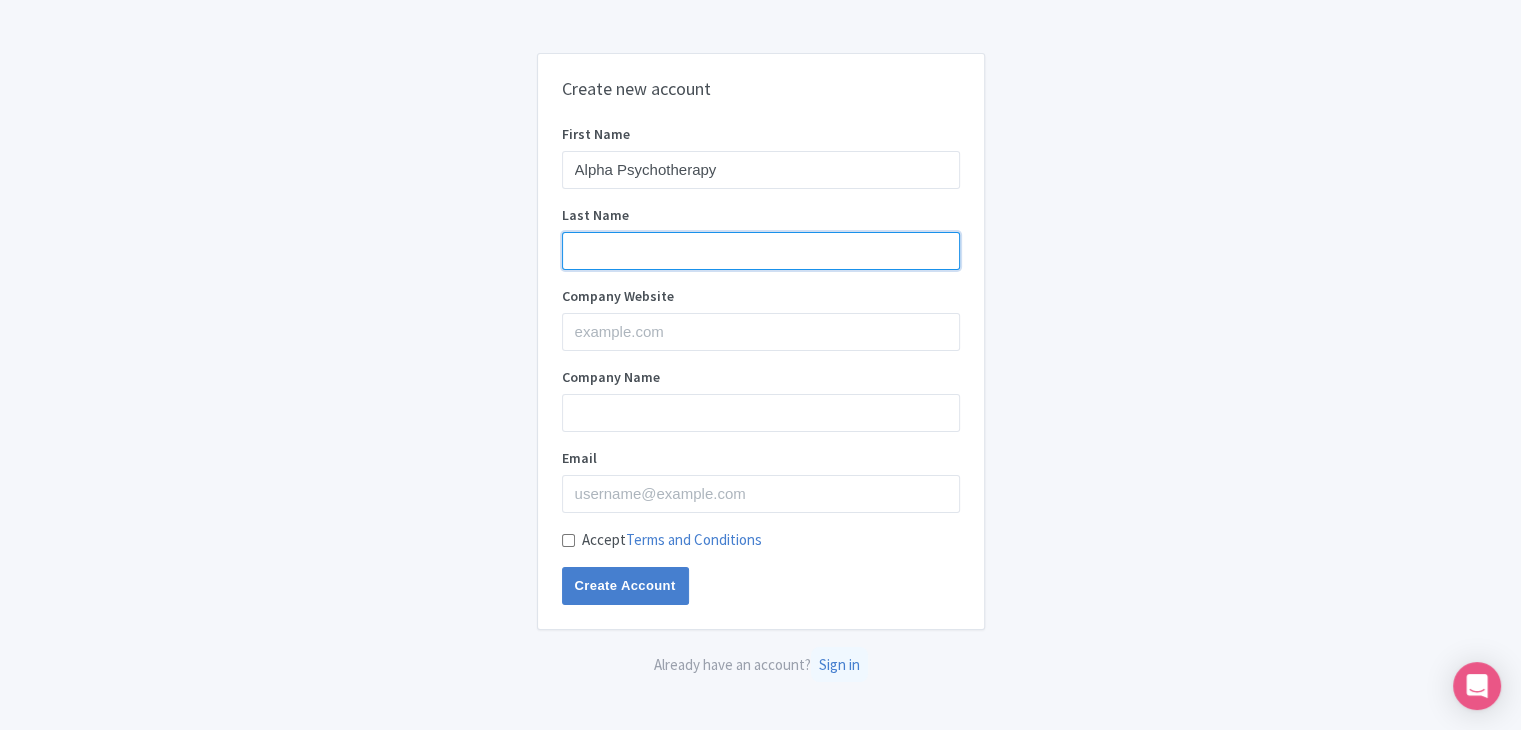 type on "Center" 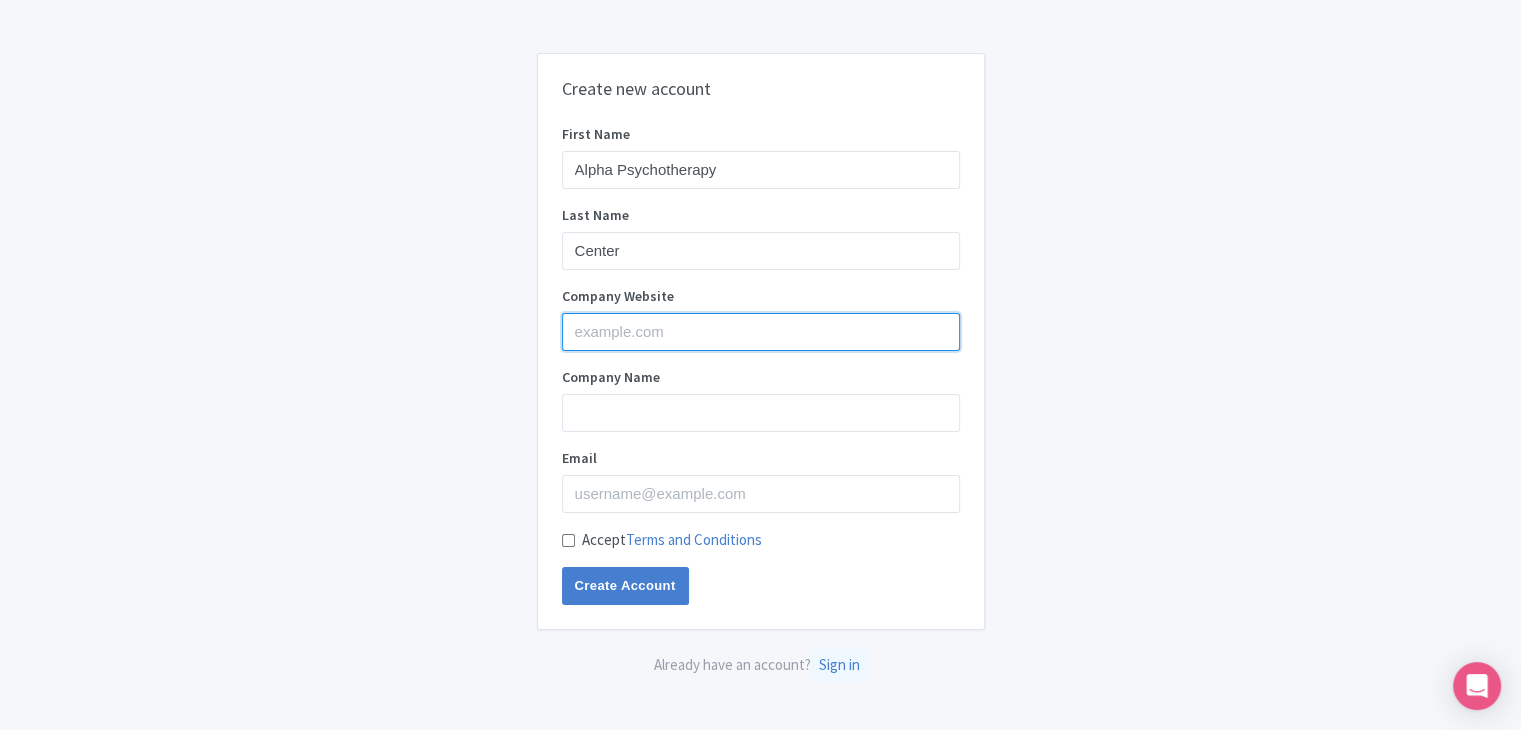 type on "Alpha Psychotherapy Center" 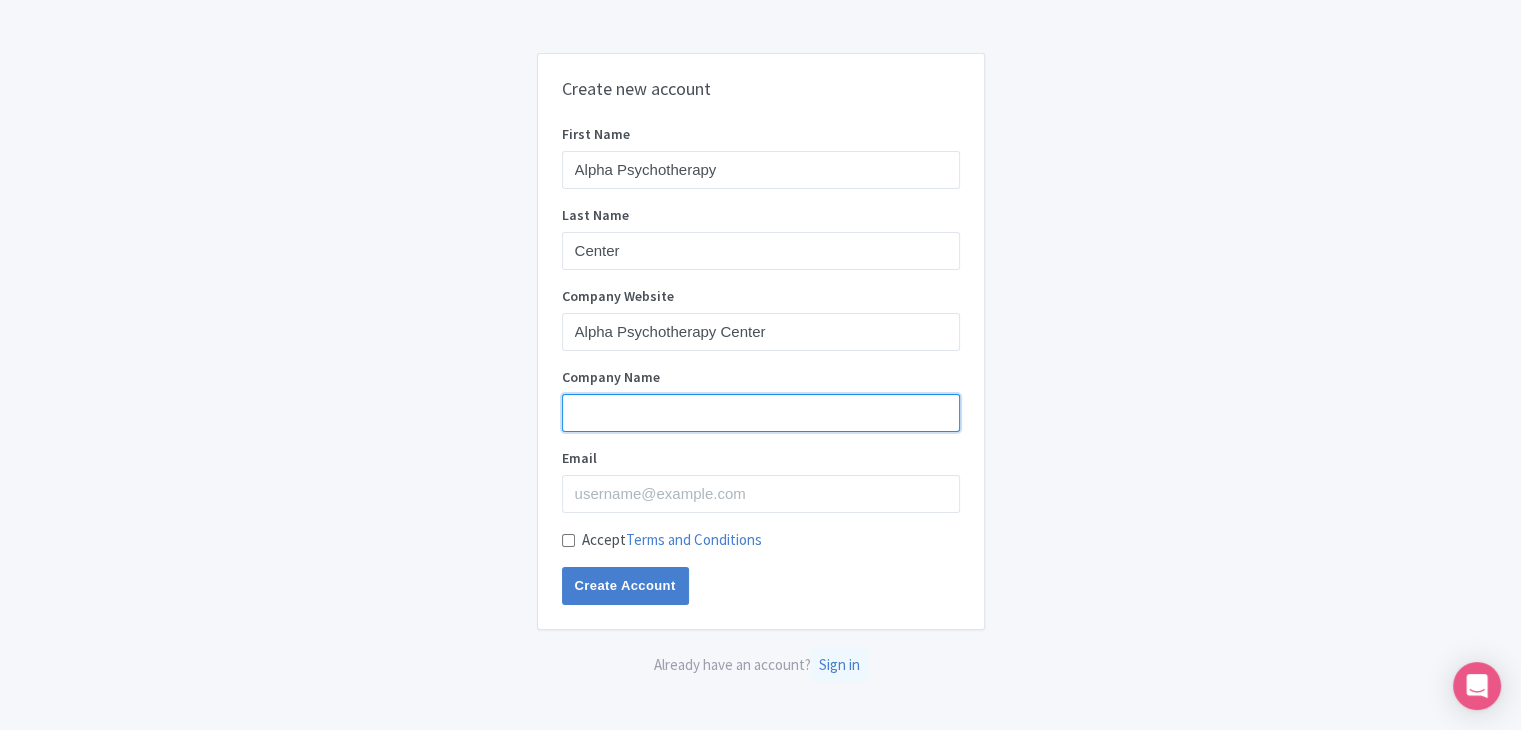 type on "Alpha Psychotherapy Center" 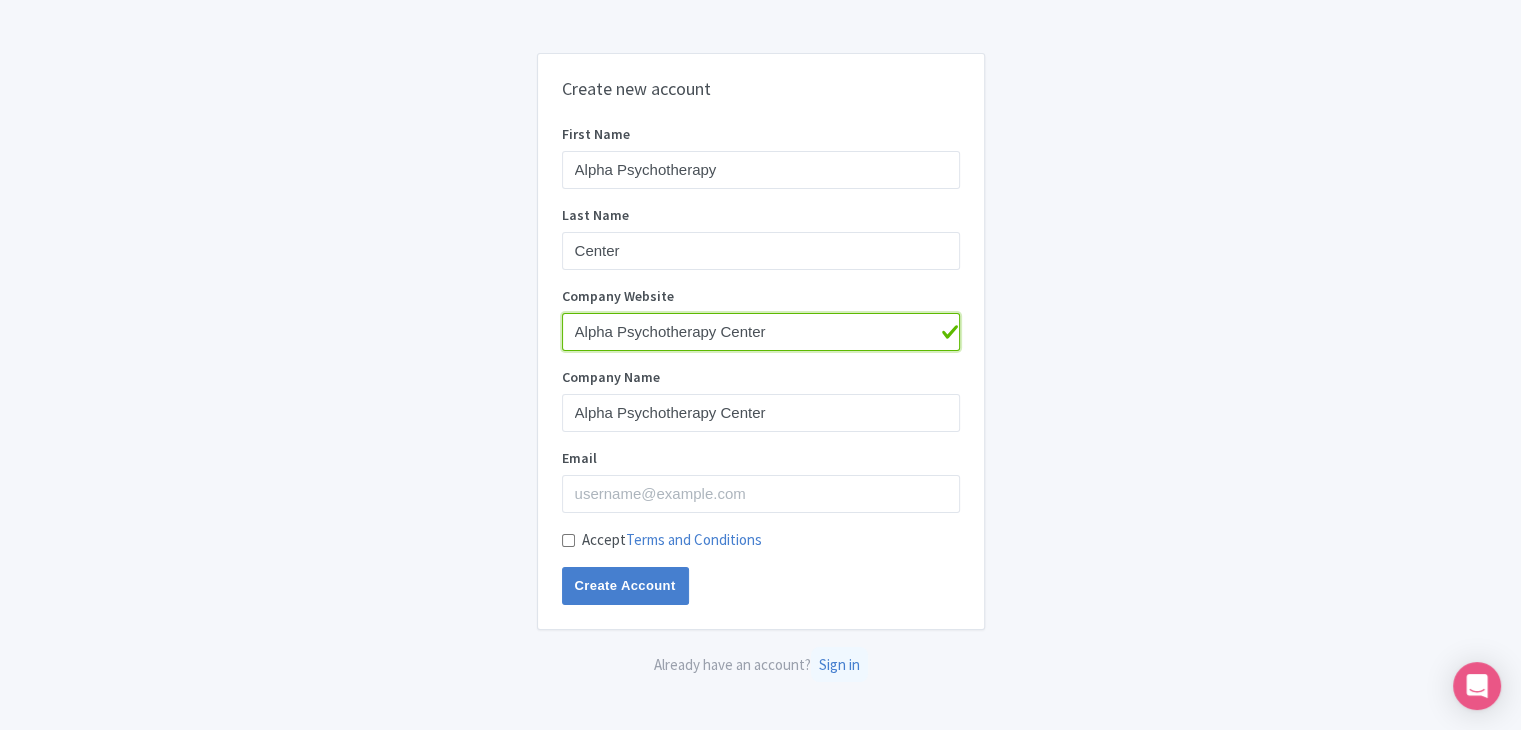 drag, startPoint x: 814, startPoint y: 326, endPoint x: 496, endPoint y: 324, distance: 318.0063 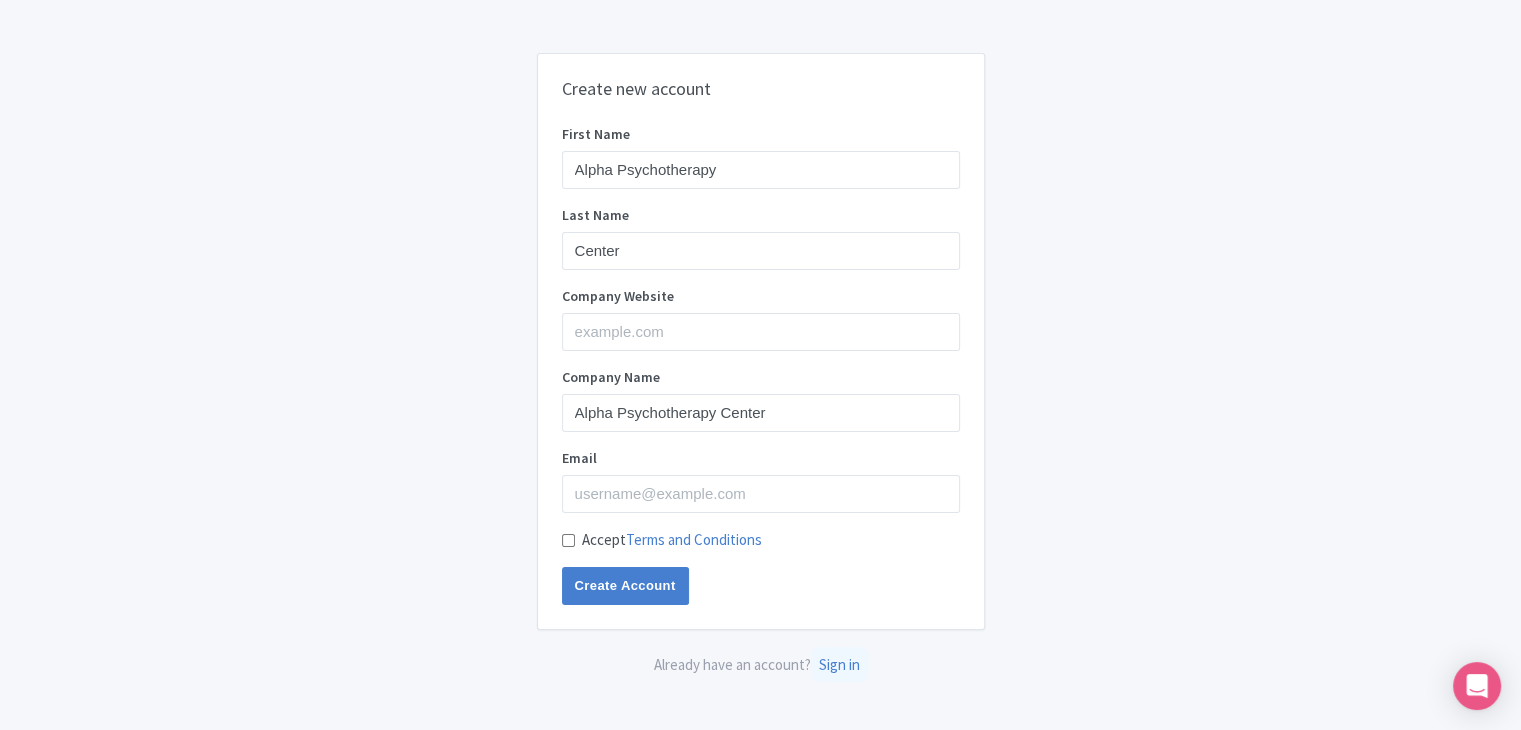click on "First Name
Alpha Psychotherapy
Last Name
Center
Company Website
Company Name
Alpha Psychotherapy Center
Email
Accept  Terms and Conditions
Create Account" at bounding box center [761, 365] 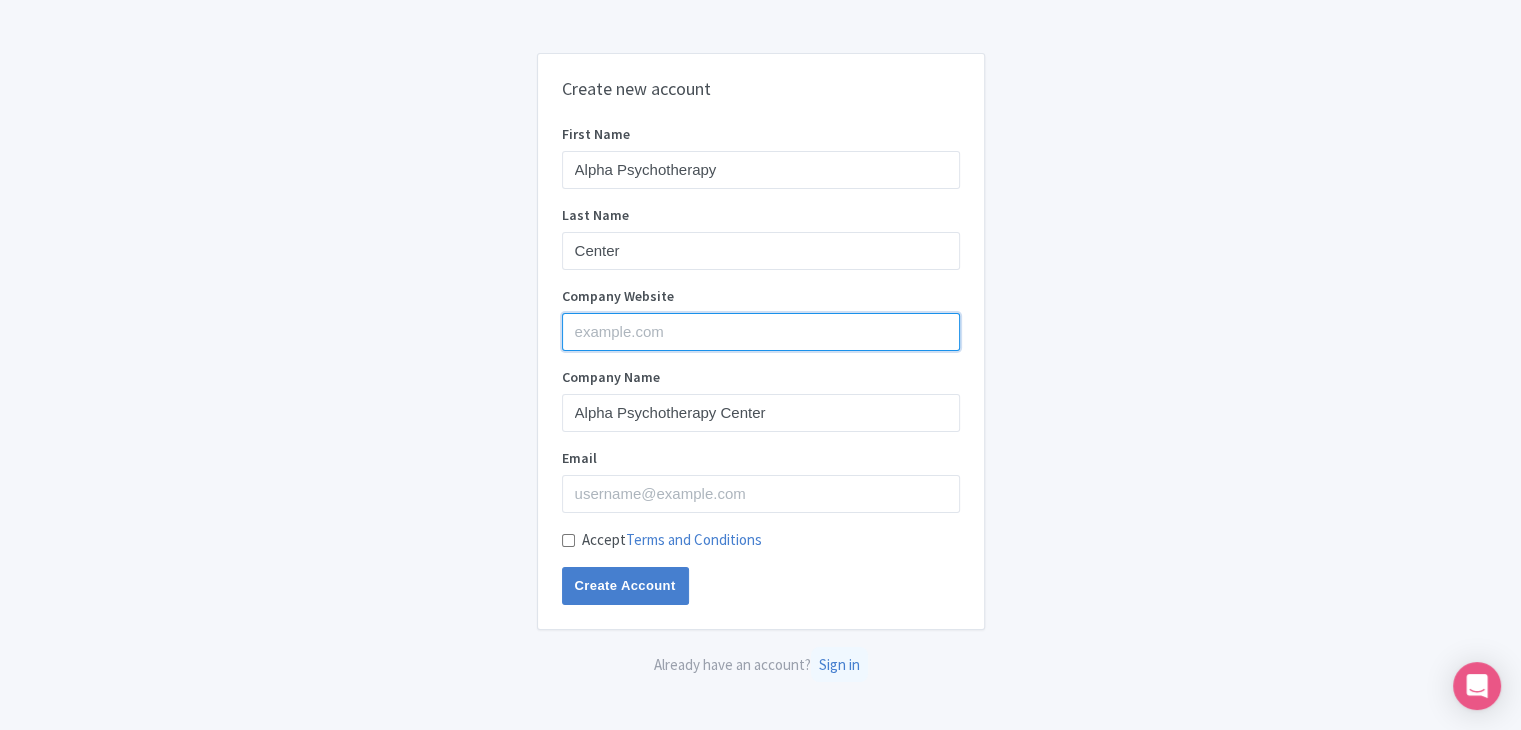 click on "Company Website" at bounding box center [761, 332] 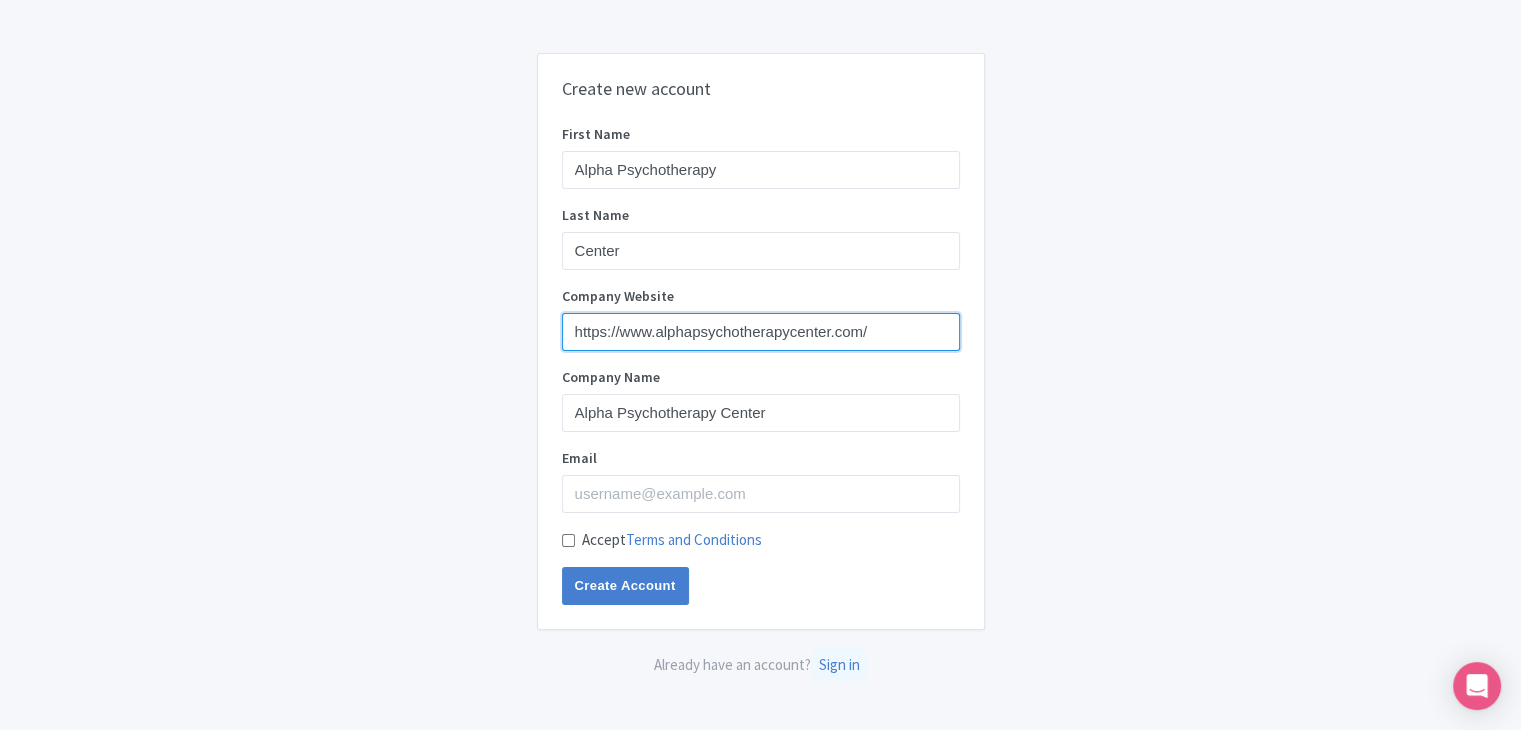 type on "https://www.alphapsychotherapycenter.com/" 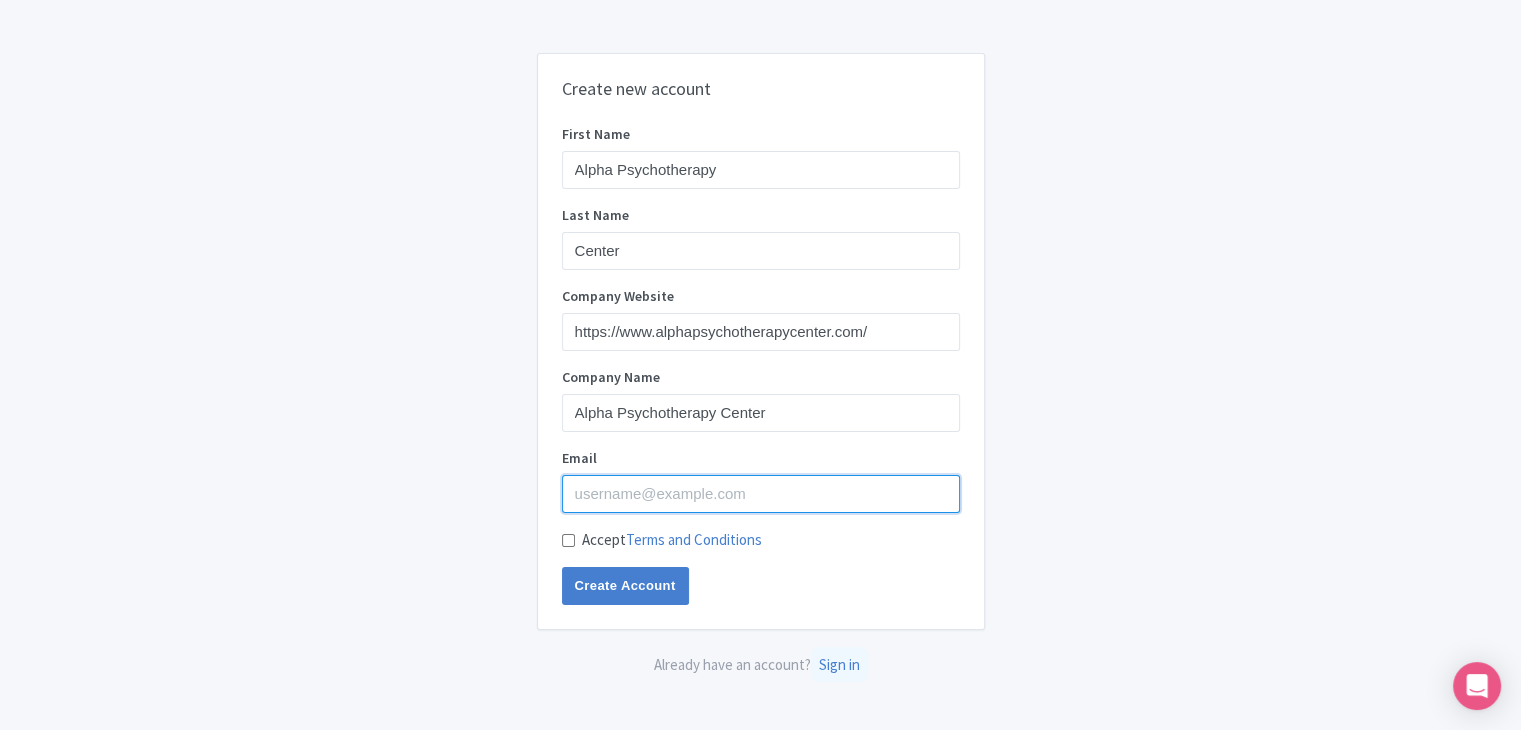 click on "Email" at bounding box center [761, 494] 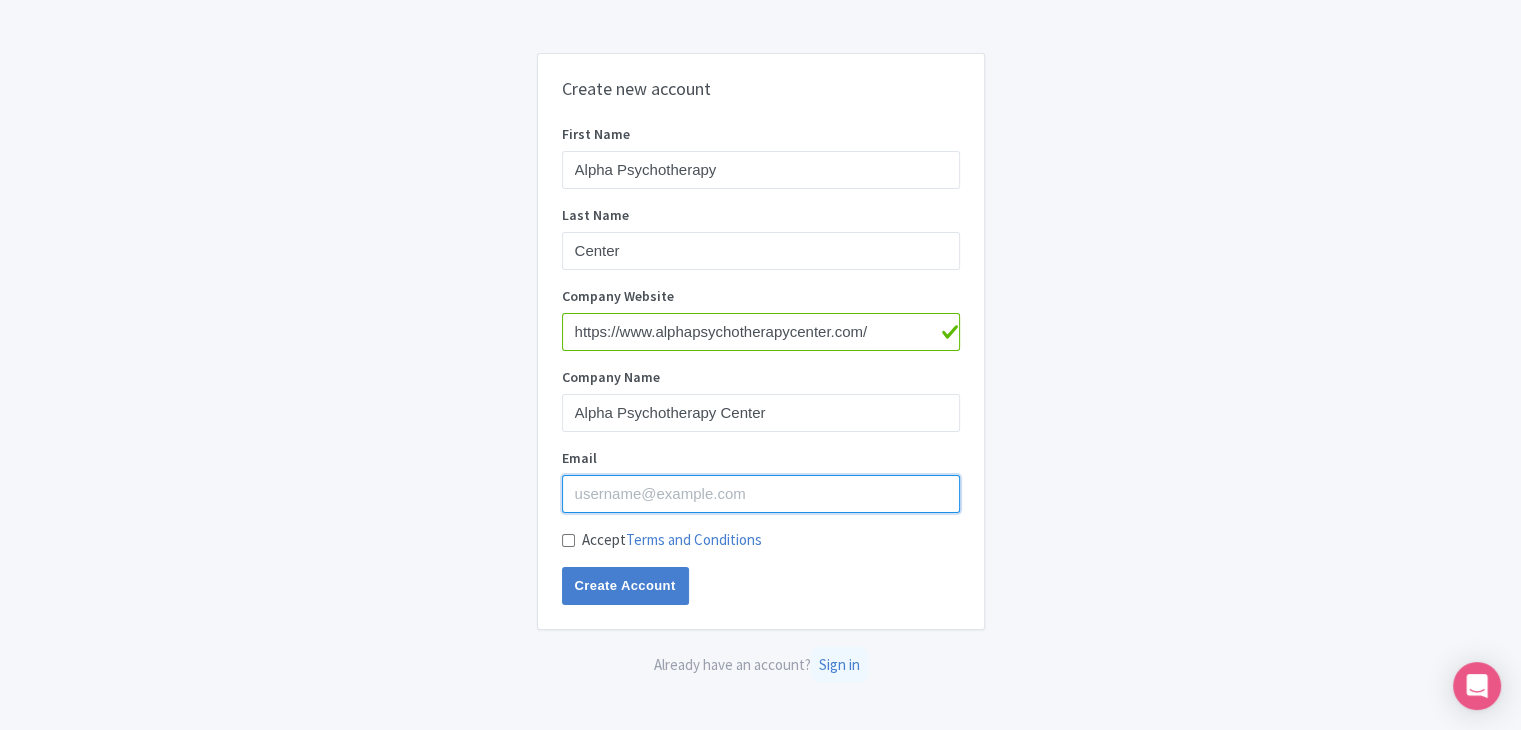 type on "[EMAIL]" 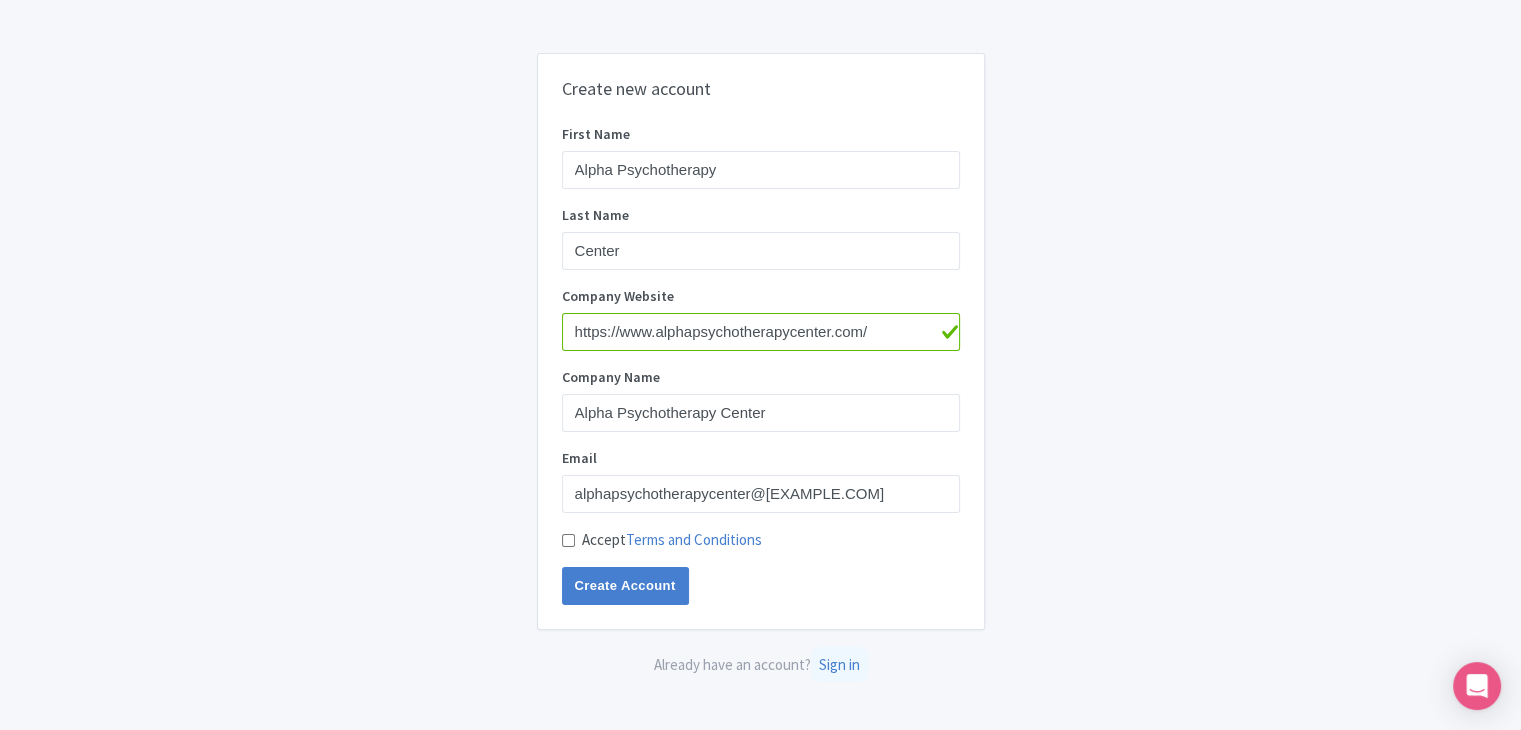 click on "Accept  Terms and Conditions" at bounding box center [568, 540] 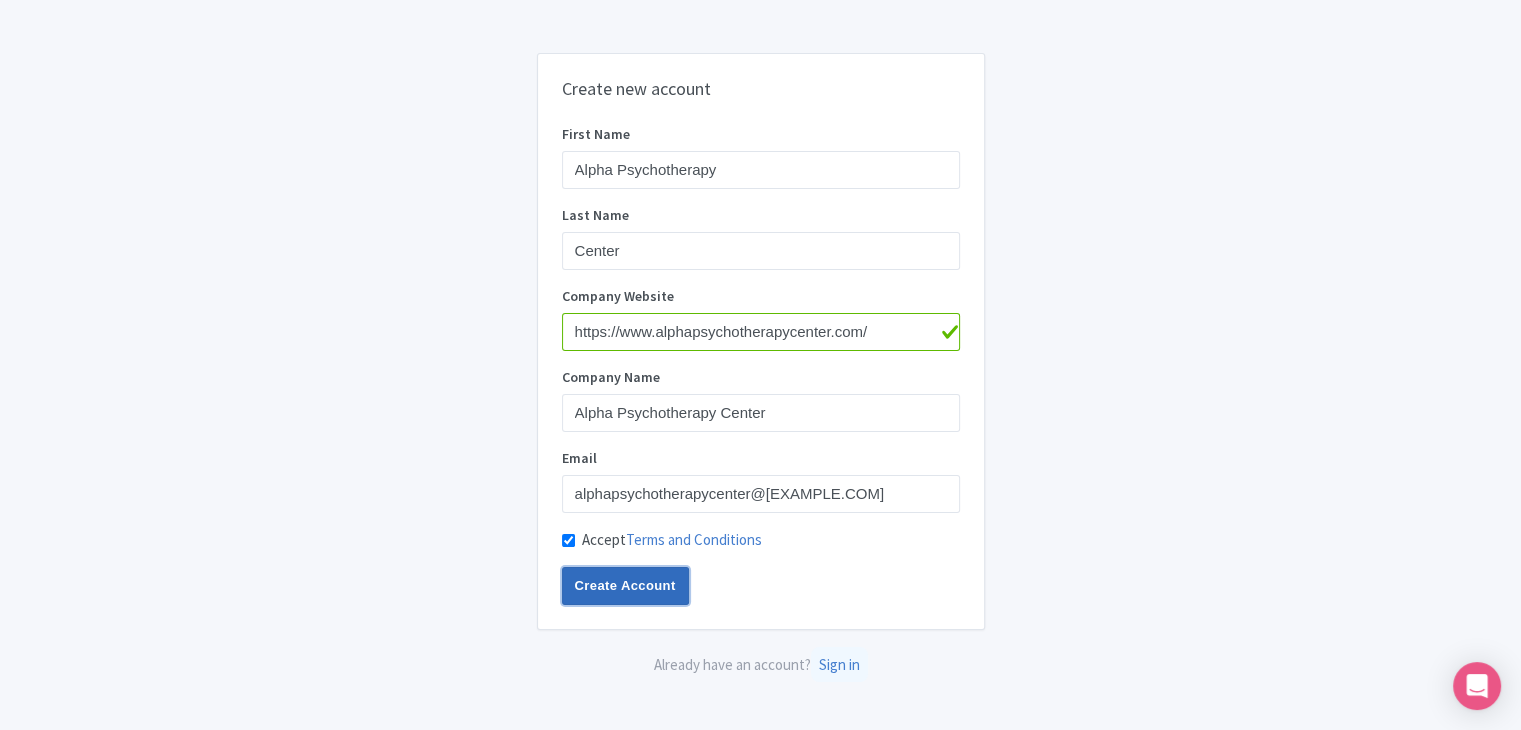 click on "Create Account" at bounding box center (625, 586) 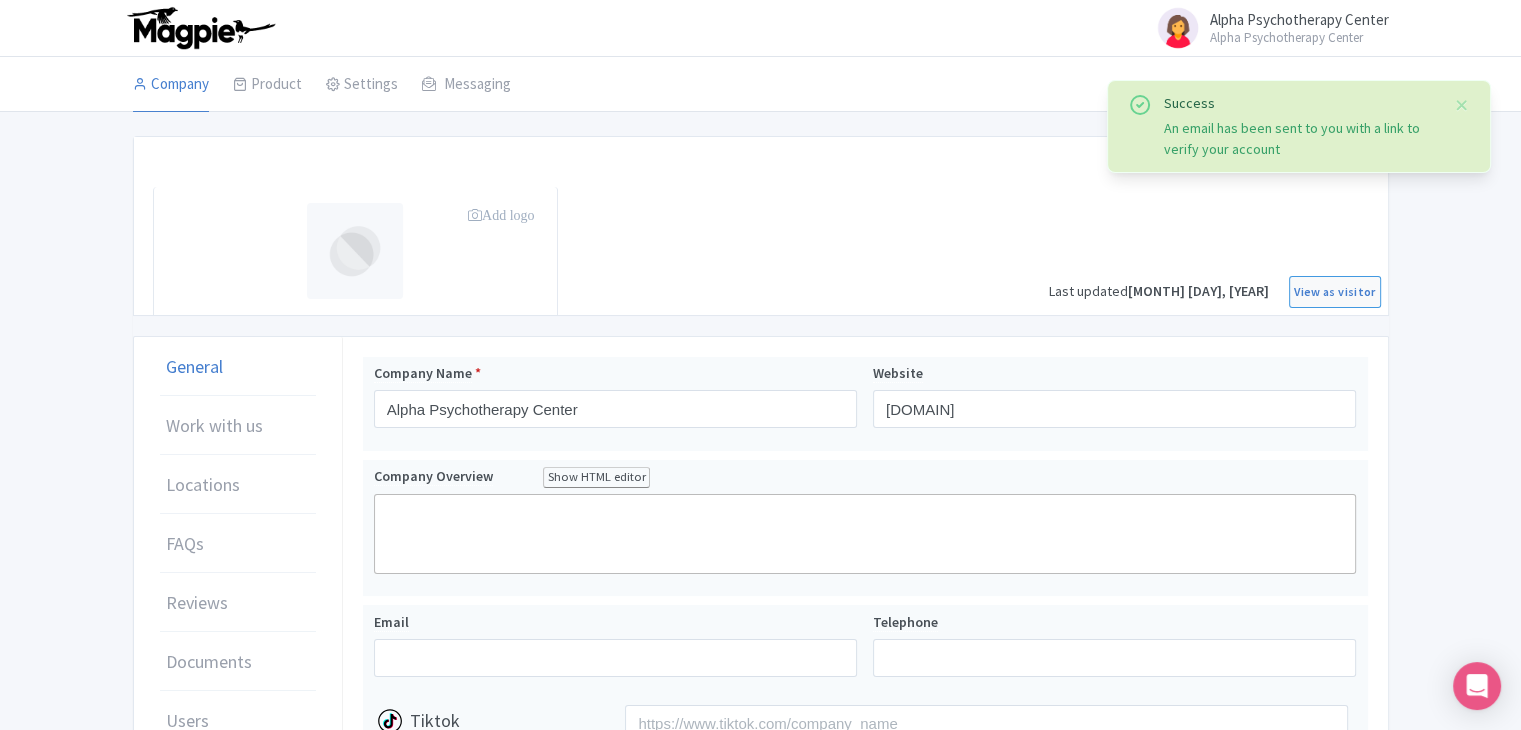scroll, scrollTop: 0, scrollLeft: 0, axis: both 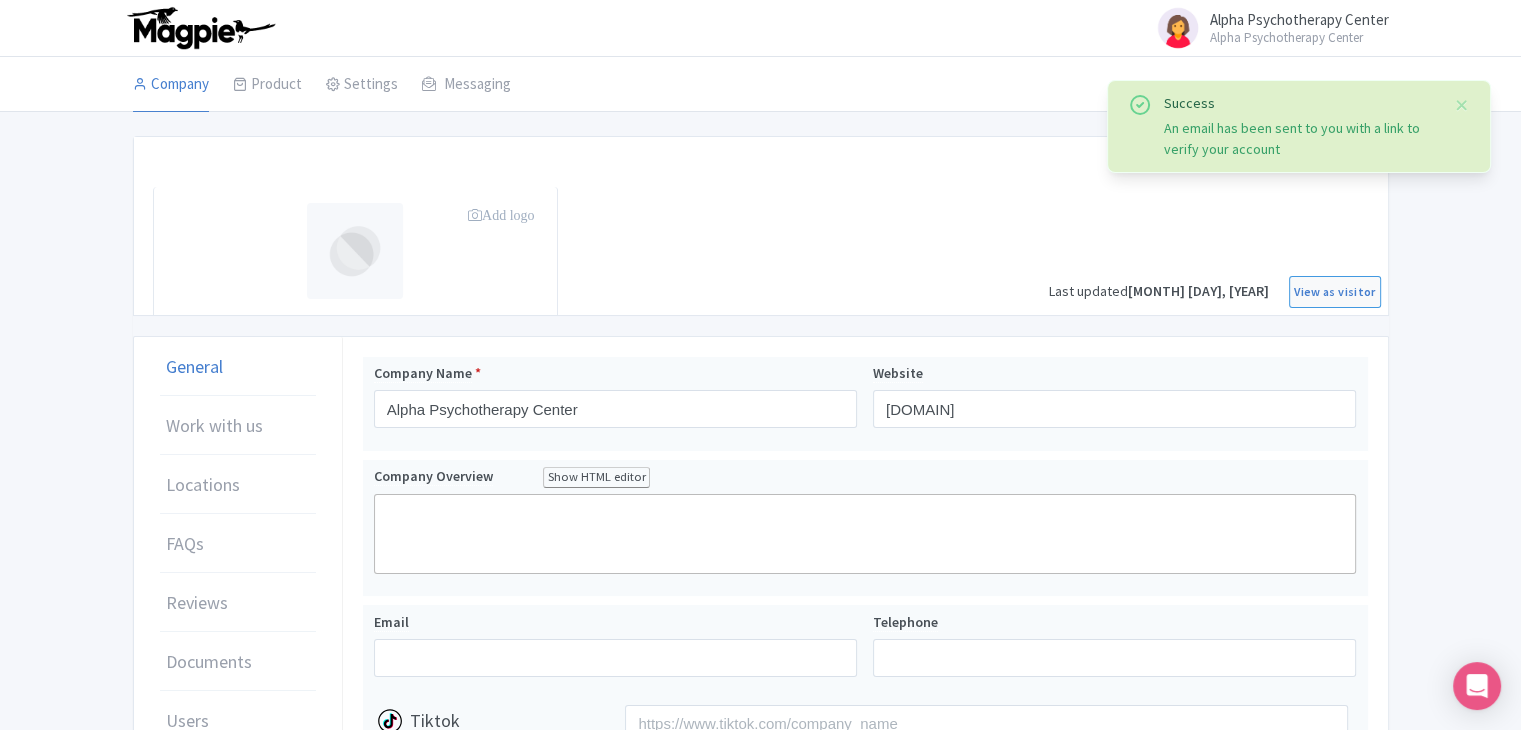 click on "Add logo" at bounding box center (501, 215) 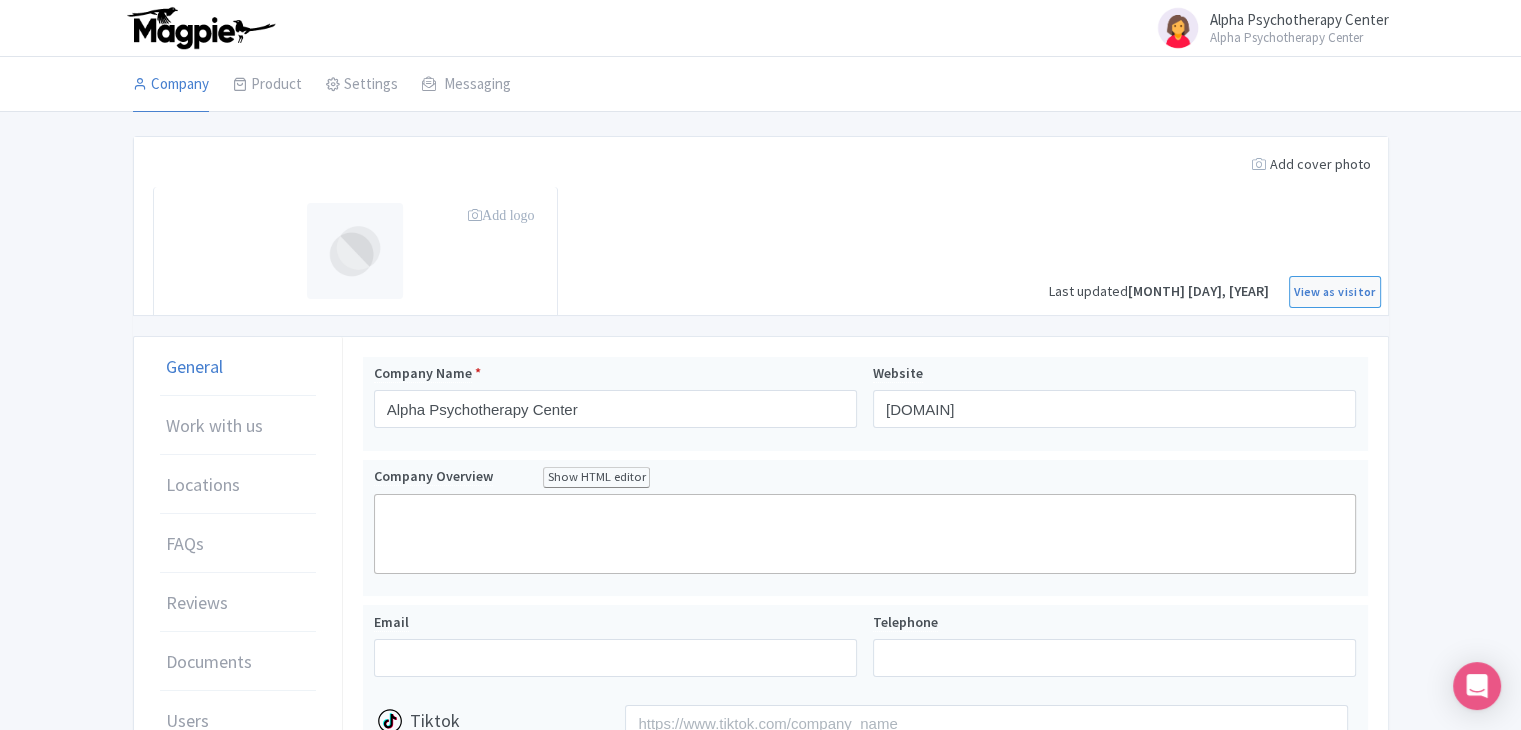 click at bounding box center (355, 251) 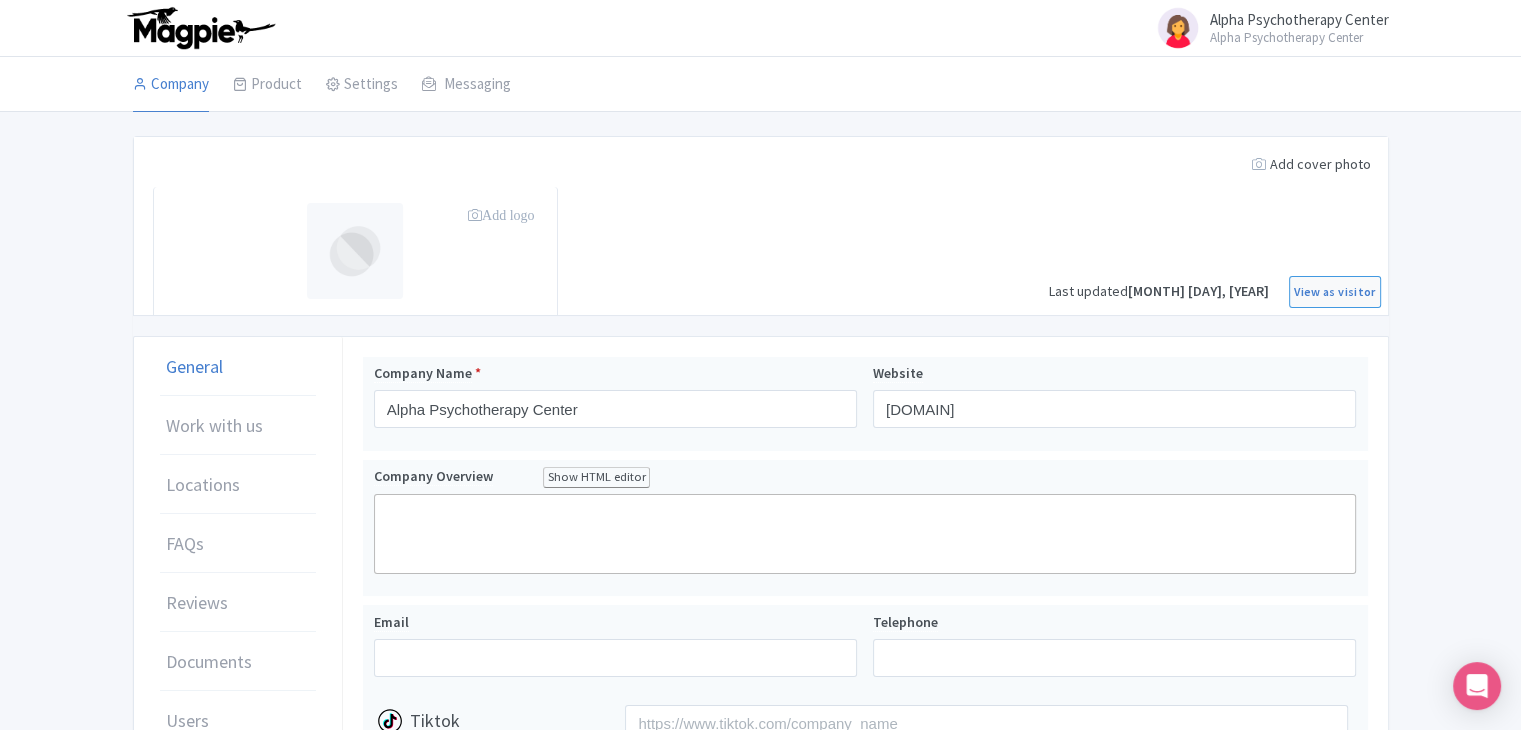 click on "Add logo" at bounding box center (501, 215) 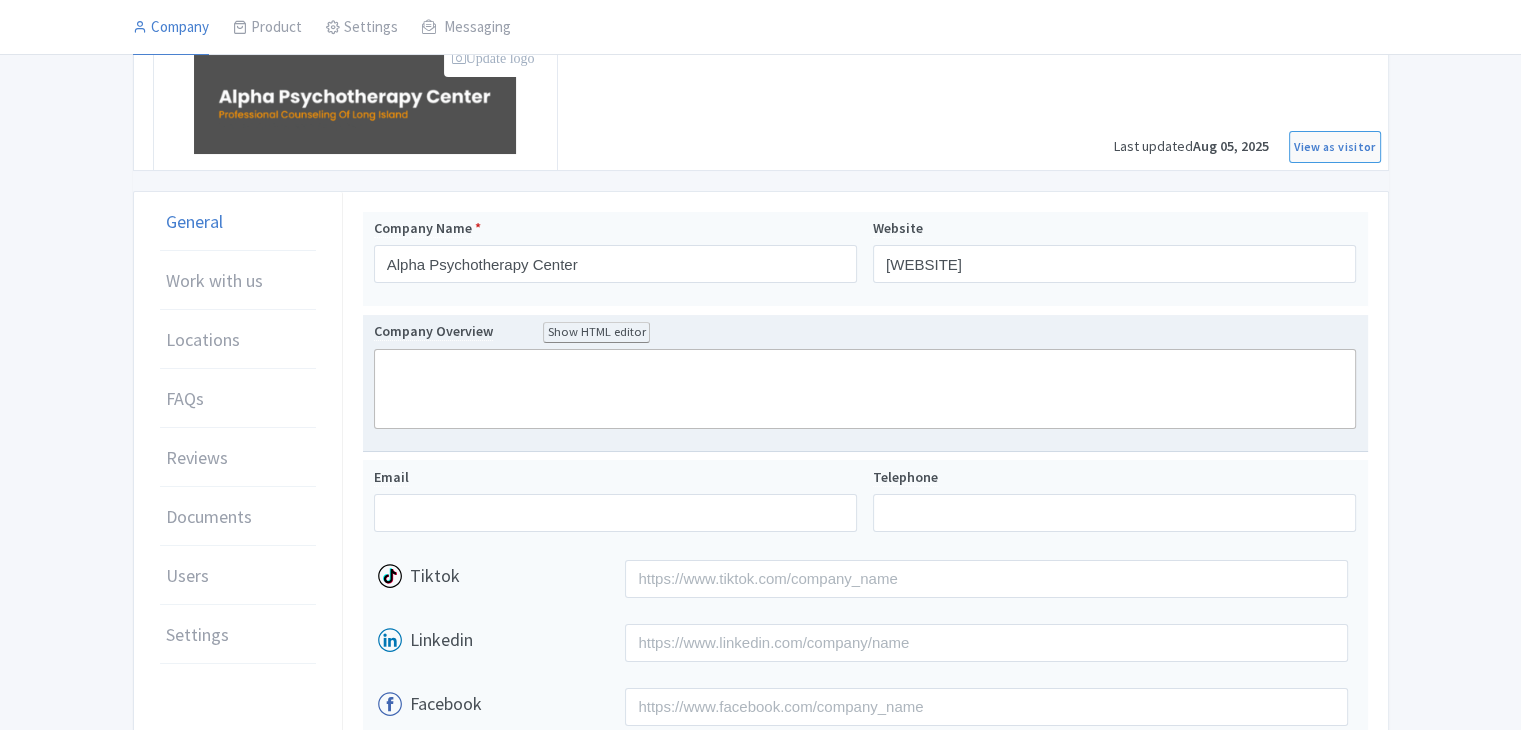 scroll, scrollTop: 200, scrollLeft: 0, axis: vertical 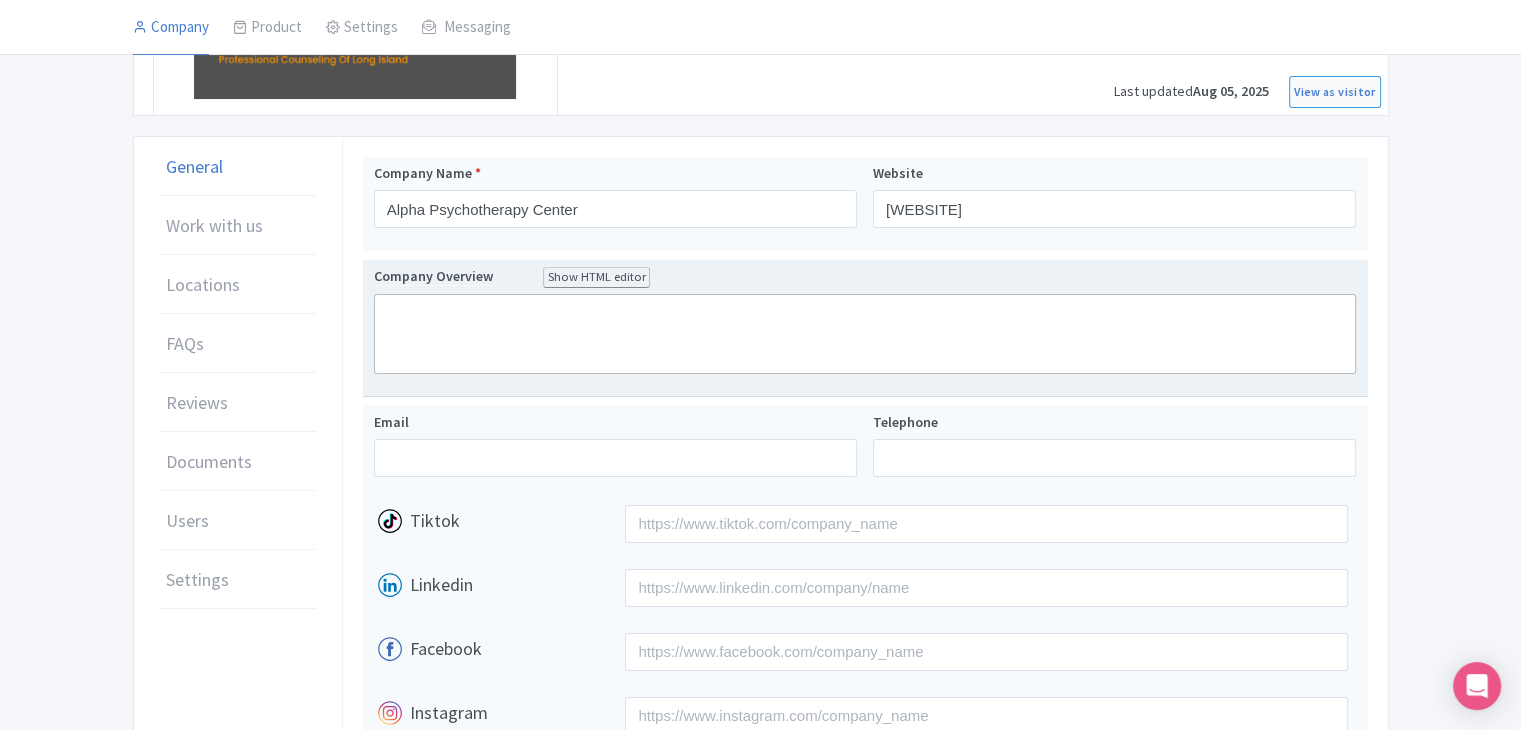 click 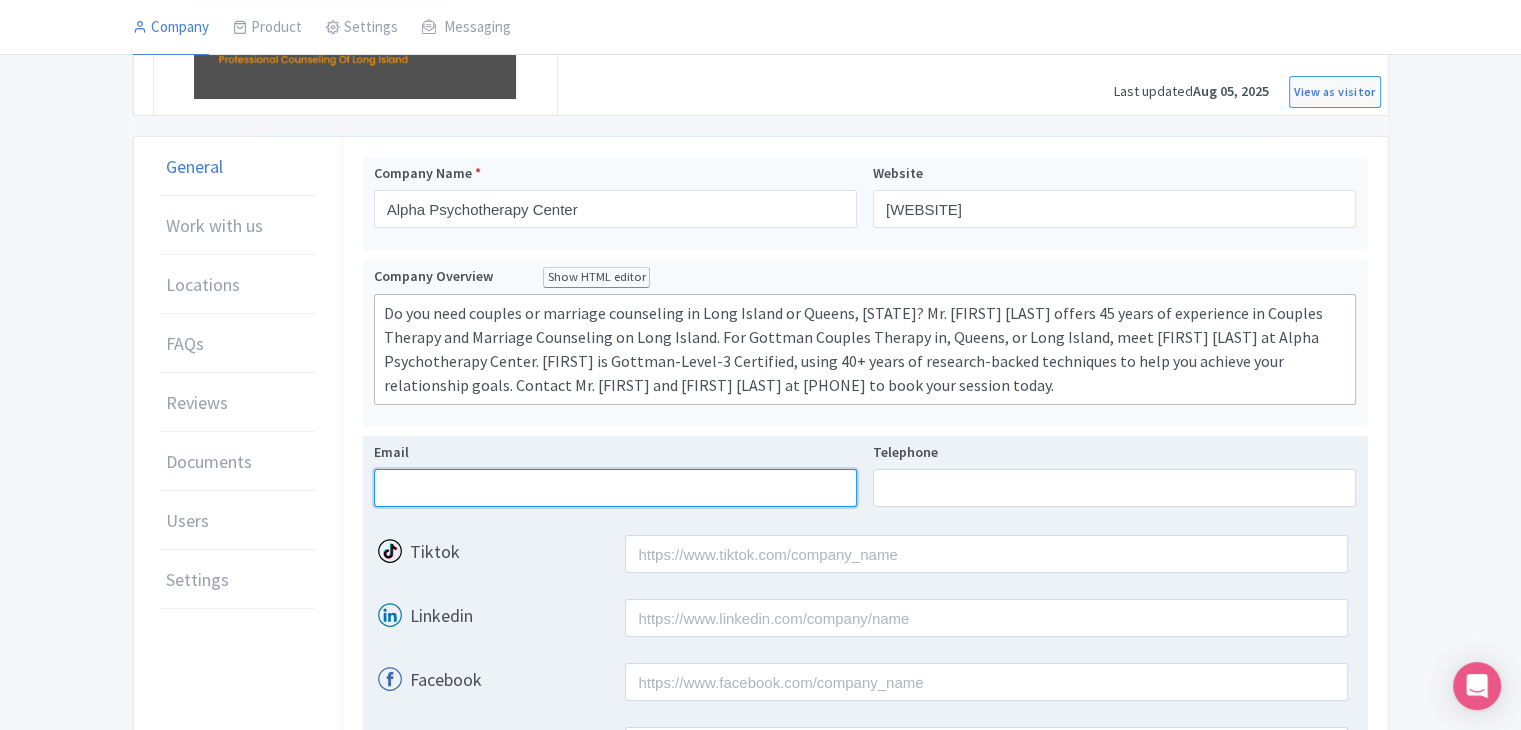 click on "Email" at bounding box center (615, 488) 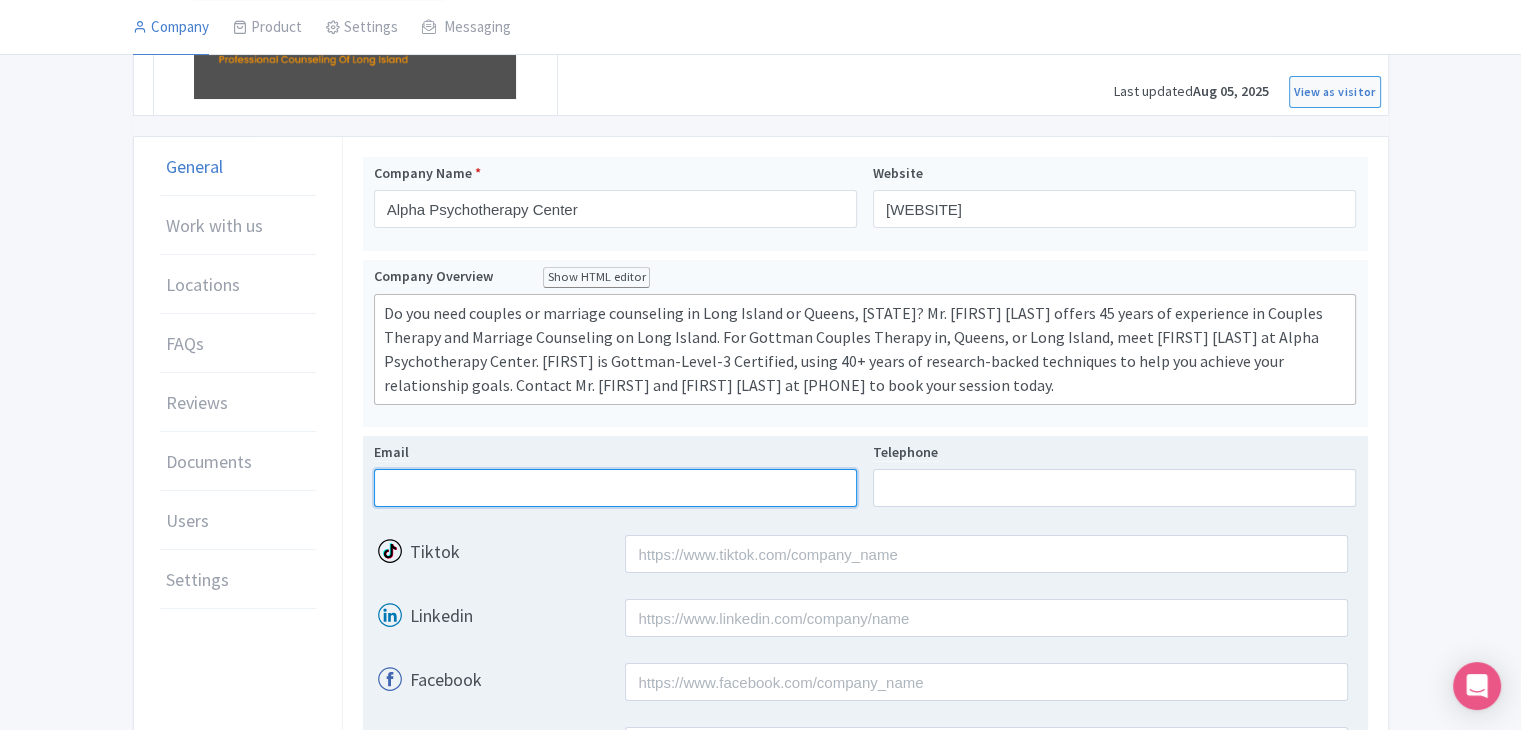 paste on "Allia@AlphaPsychotherapyCenter.com" 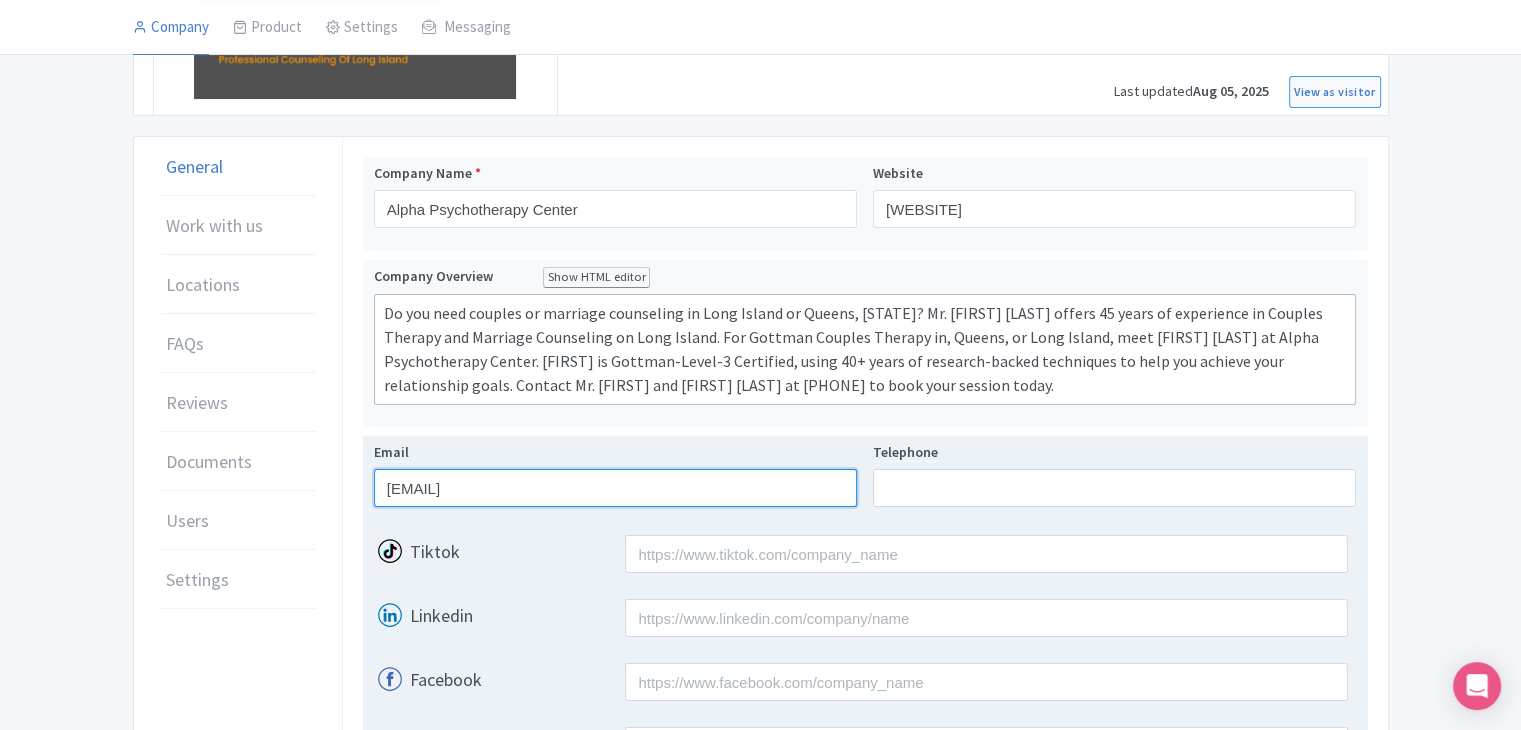 type on "Allia@AlphaPsychotherapyCenter.com" 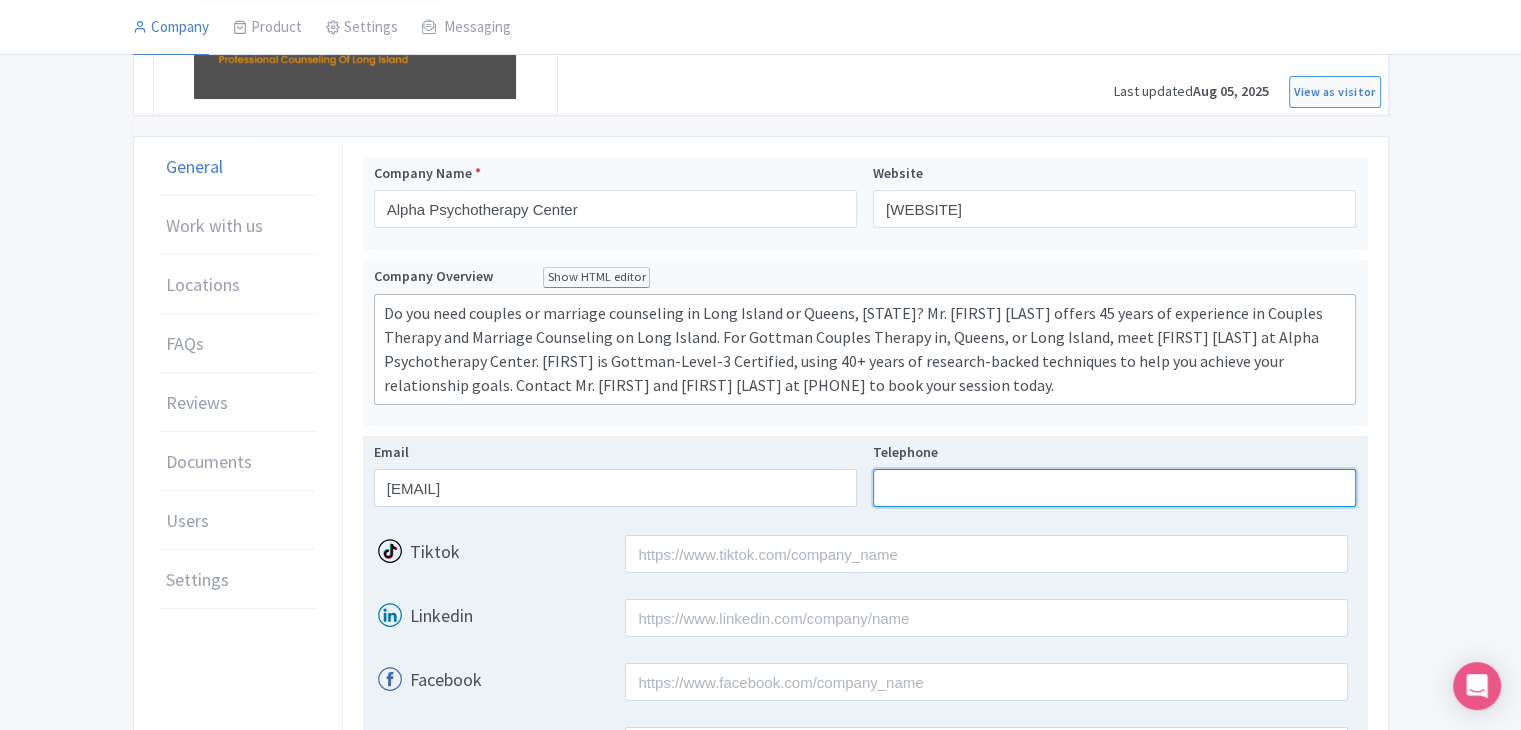 click on "Telephone" at bounding box center (1114, 488) 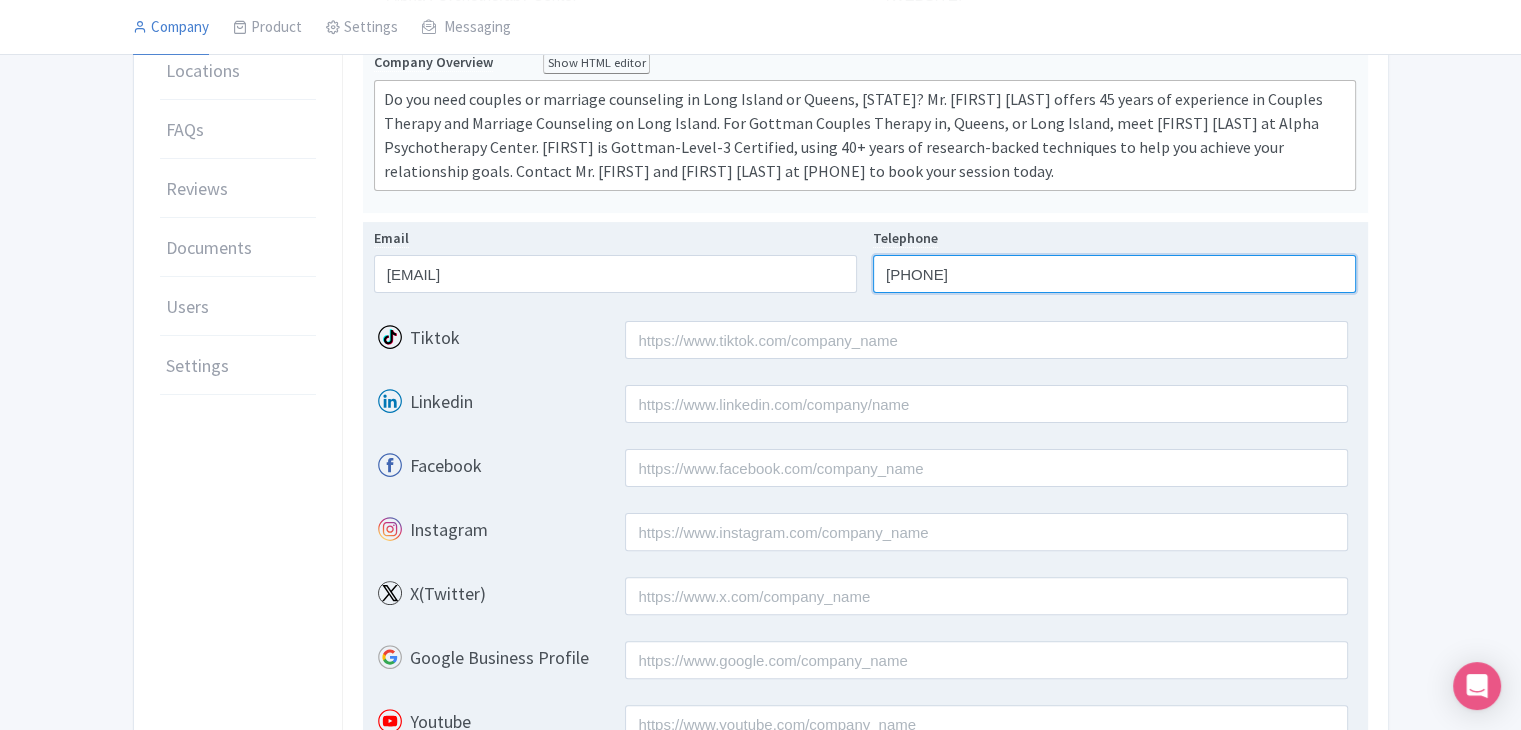 scroll, scrollTop: 200, scrollLeft: 0, axis: vertical 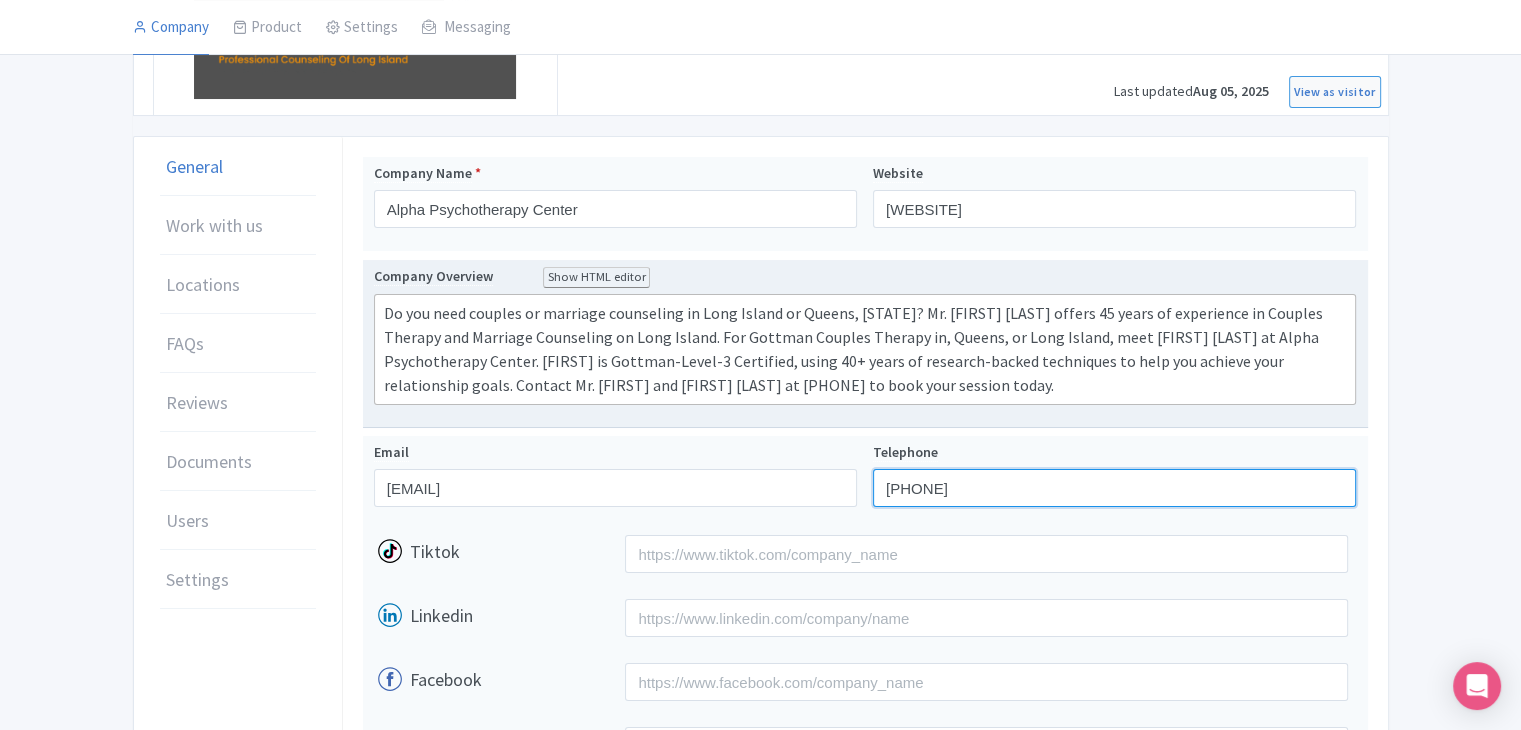 type on "(516) 439-4282" 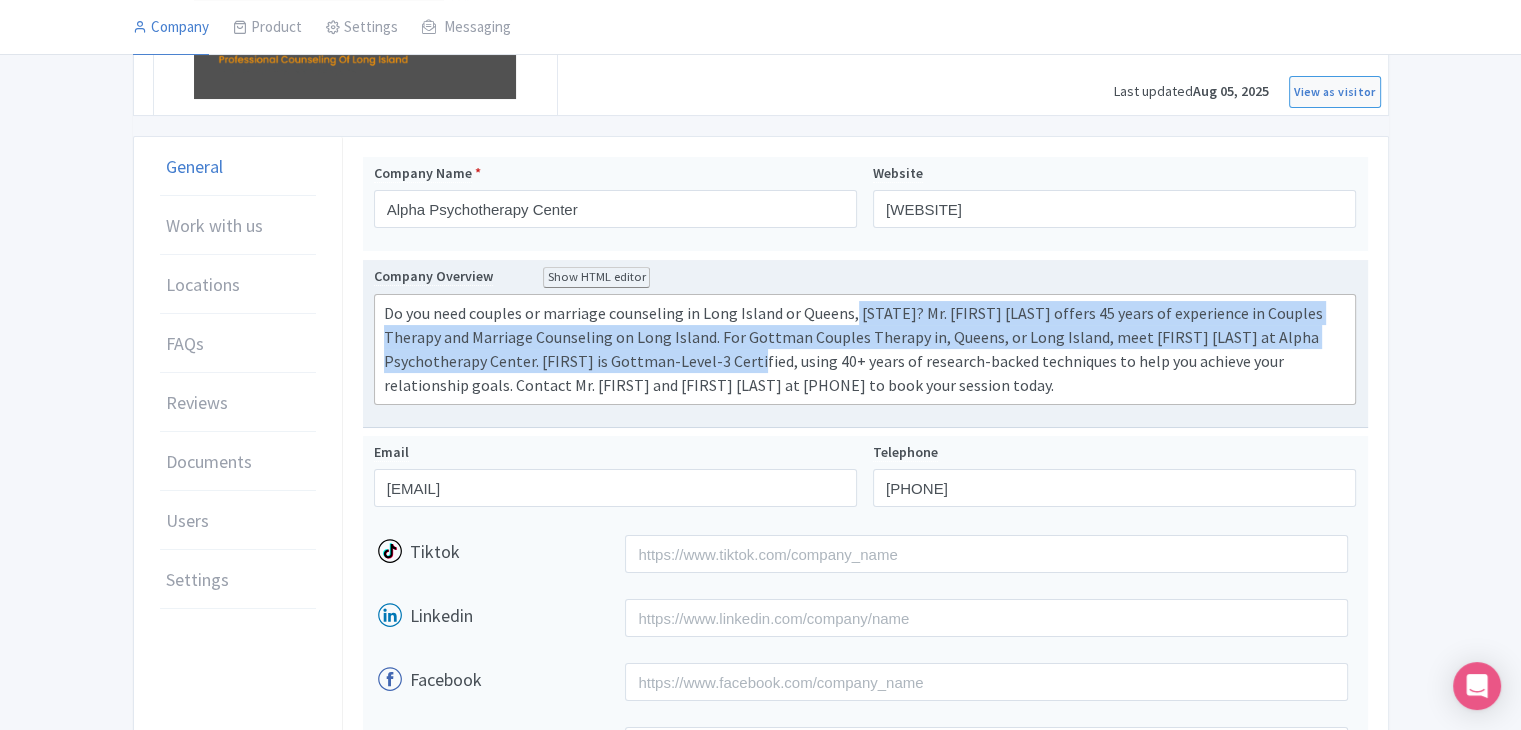 drag, startPoint x: 679, startPoint y: 351, endPoint x: 849, endPoint y: 323, distance: 172.29045 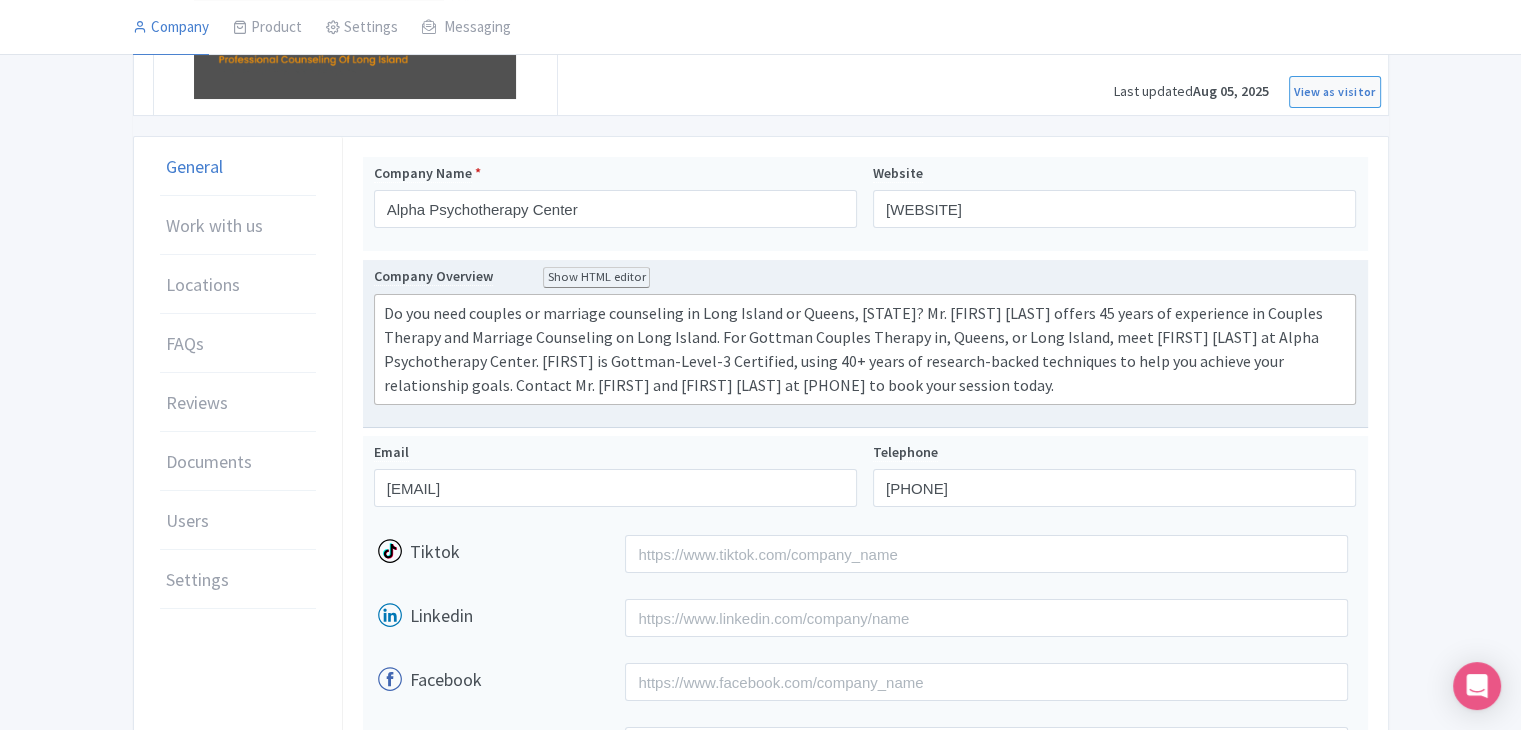 click on "Company Overview Show HTML editor
Bold
Italic
Strikethrough
Link
Heading
Quote
Code
Bullets
Numbers
Decrease Level
Increase Level
Attach Files
Undo
Redo
Link
Unlink
Do you need couples or marriage counseling in Long Island or Queens, NY? Mr. Hal Brickman offers 45 years of experience in Couples Therapy and Marriage Counseling on Long Island. For Gottman Couples Therapy in, Queens, or Long Island, meet Allia Brickman at Alpha Psychotherapy Center. Allia is Gottman-Level-3 Certified, using 40+ years of research-backed techniques to help you achieve your relationship goals. Contact Mr. Hal and Allia Brickman at (516) 439-4282 to book your session today." at bounding box center (865, 344) 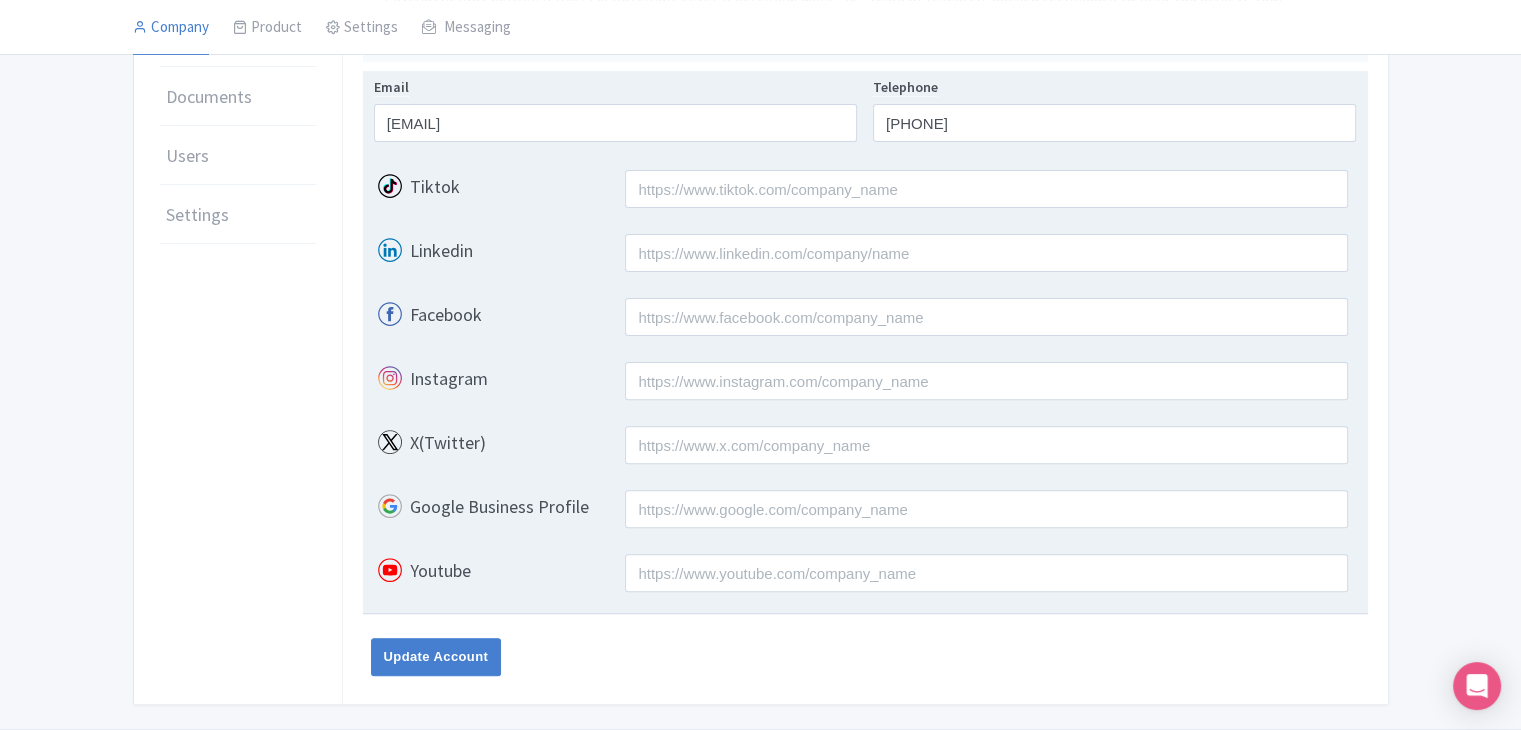 scroll, scrollTop: 600, scrollLeft: 0, axis: vertical 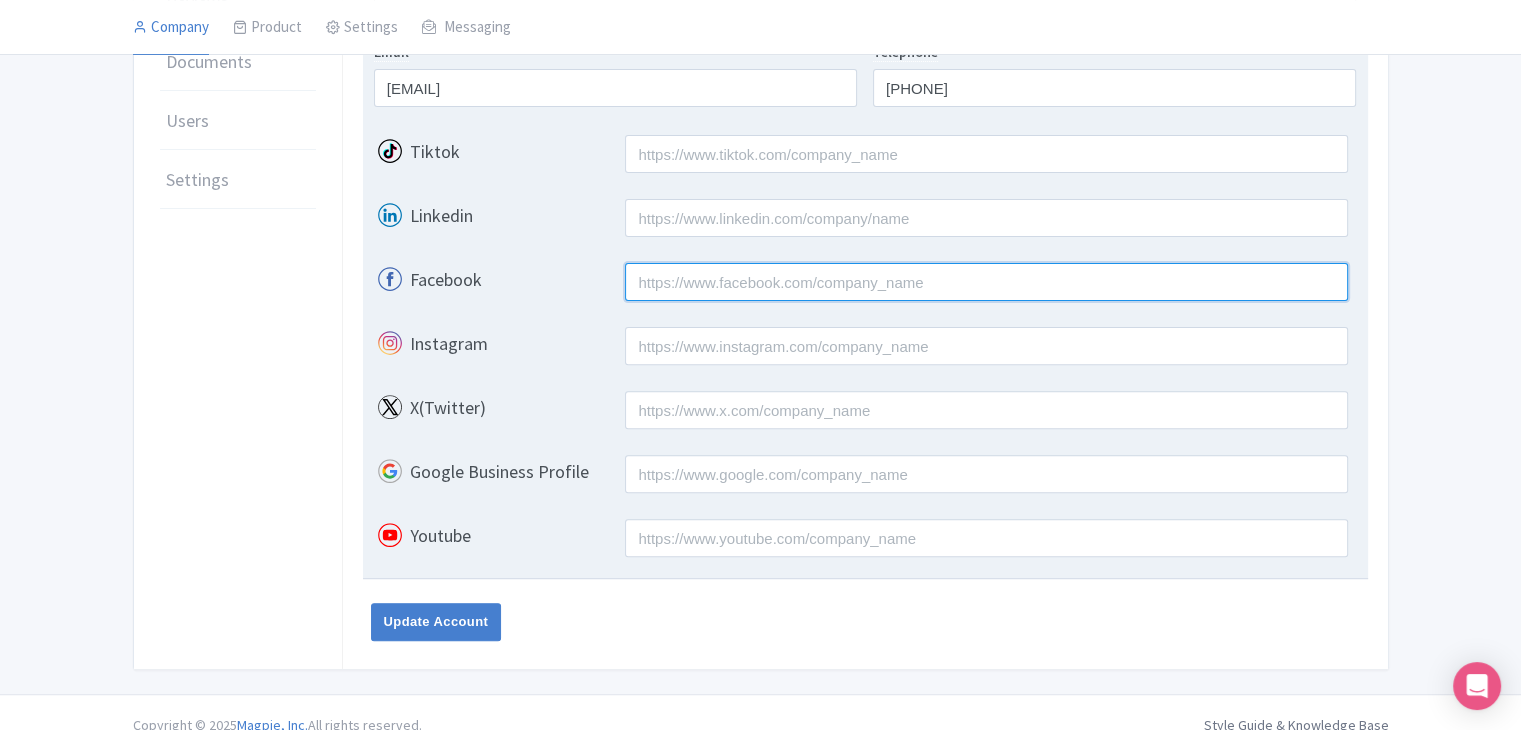 click on "Facebook" at bounding box center (986, 282) 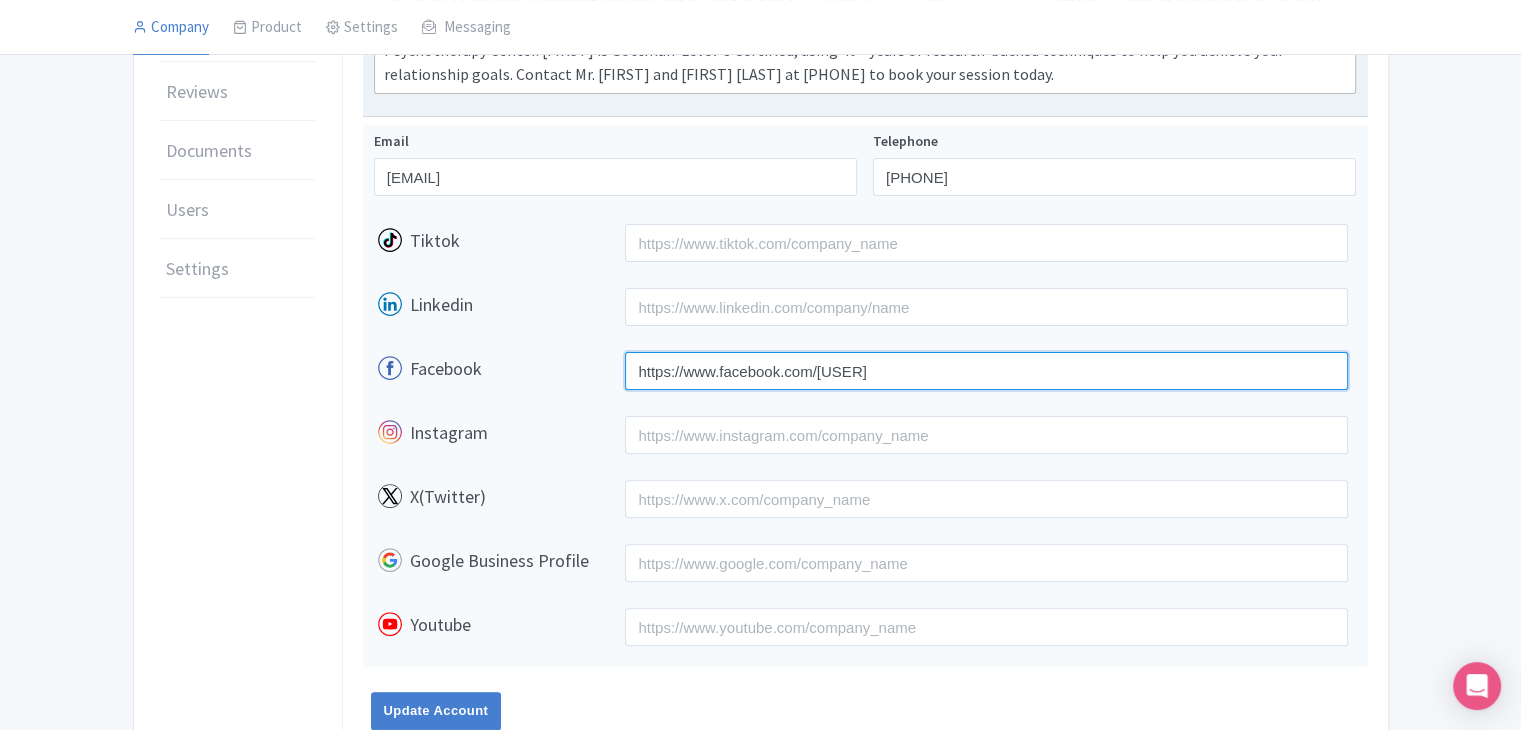 scroll, scrollTop: 623, scrollLeft: 0, axis: vertical 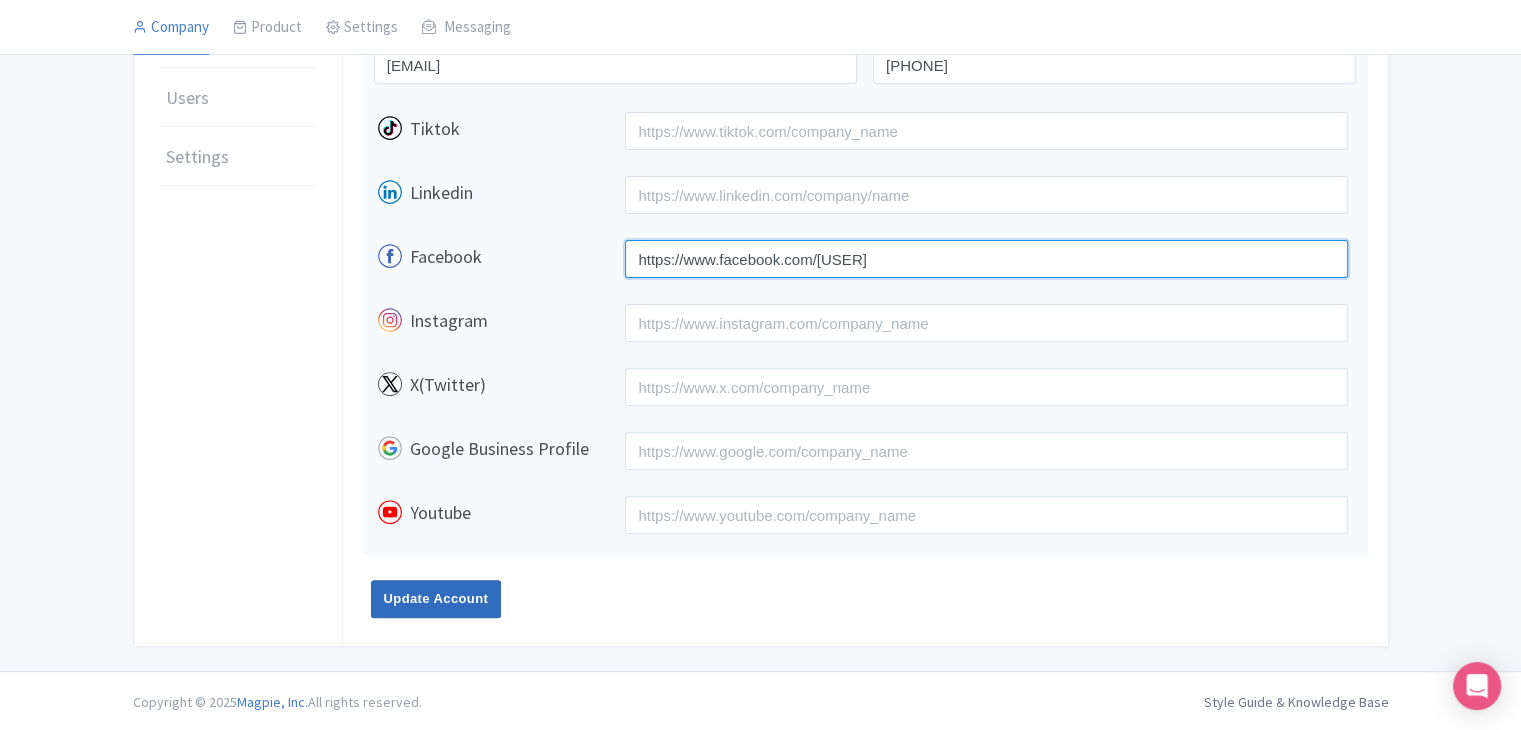 type on "https://www.facebook.com/halbrickmamcsw/" 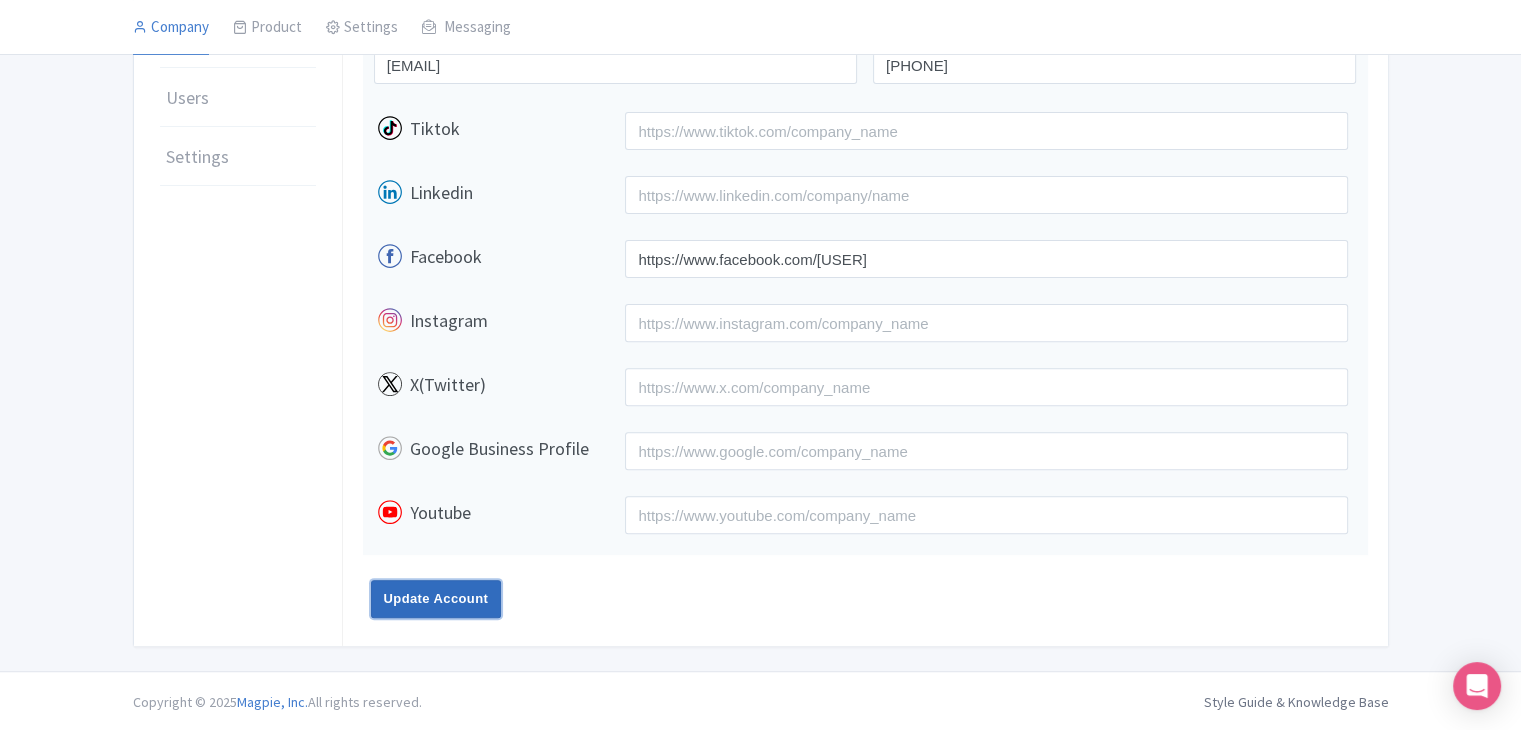 click on "Update Account" at bounding box center (436, 599) 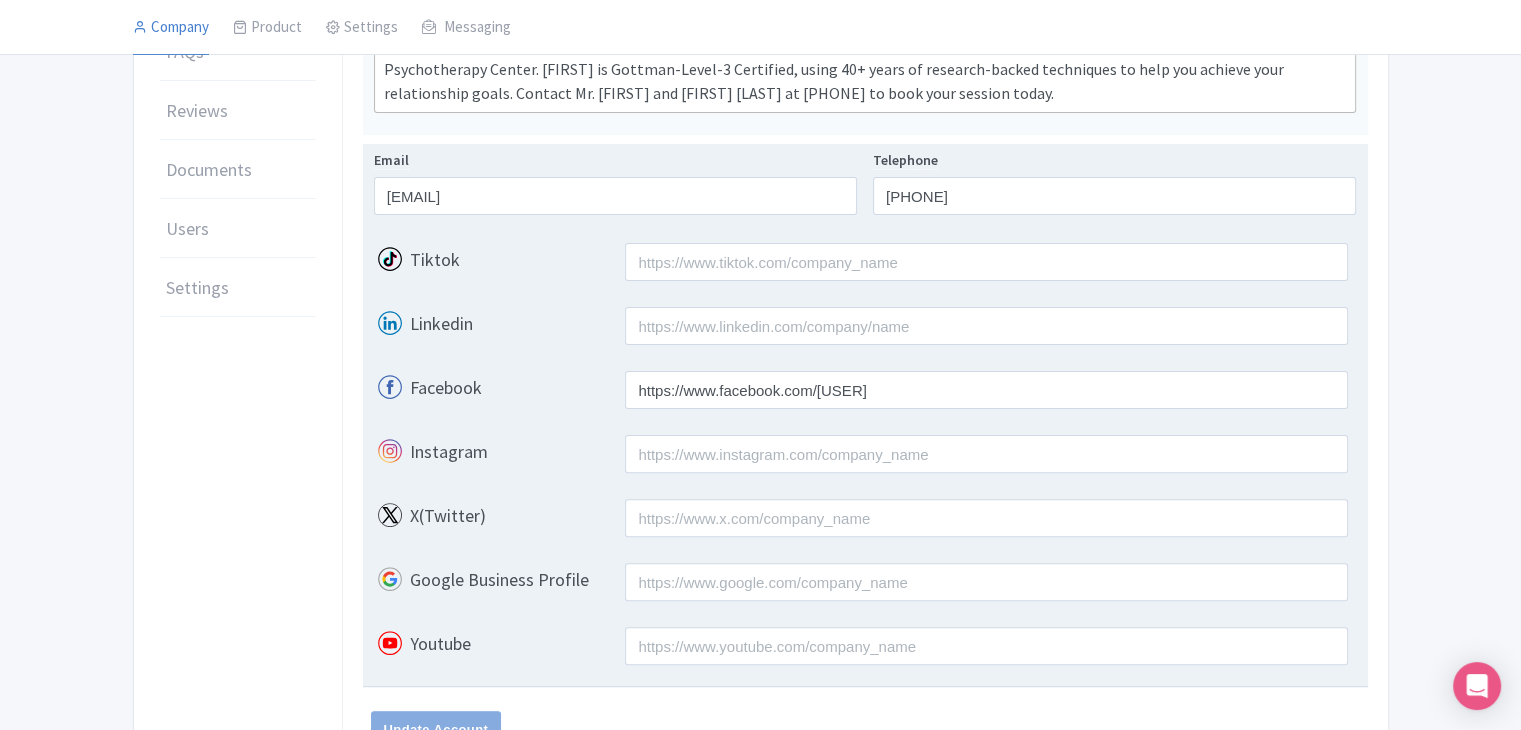 scroll, scrollTop: 323, scrollLeft: 0, axis: vertical 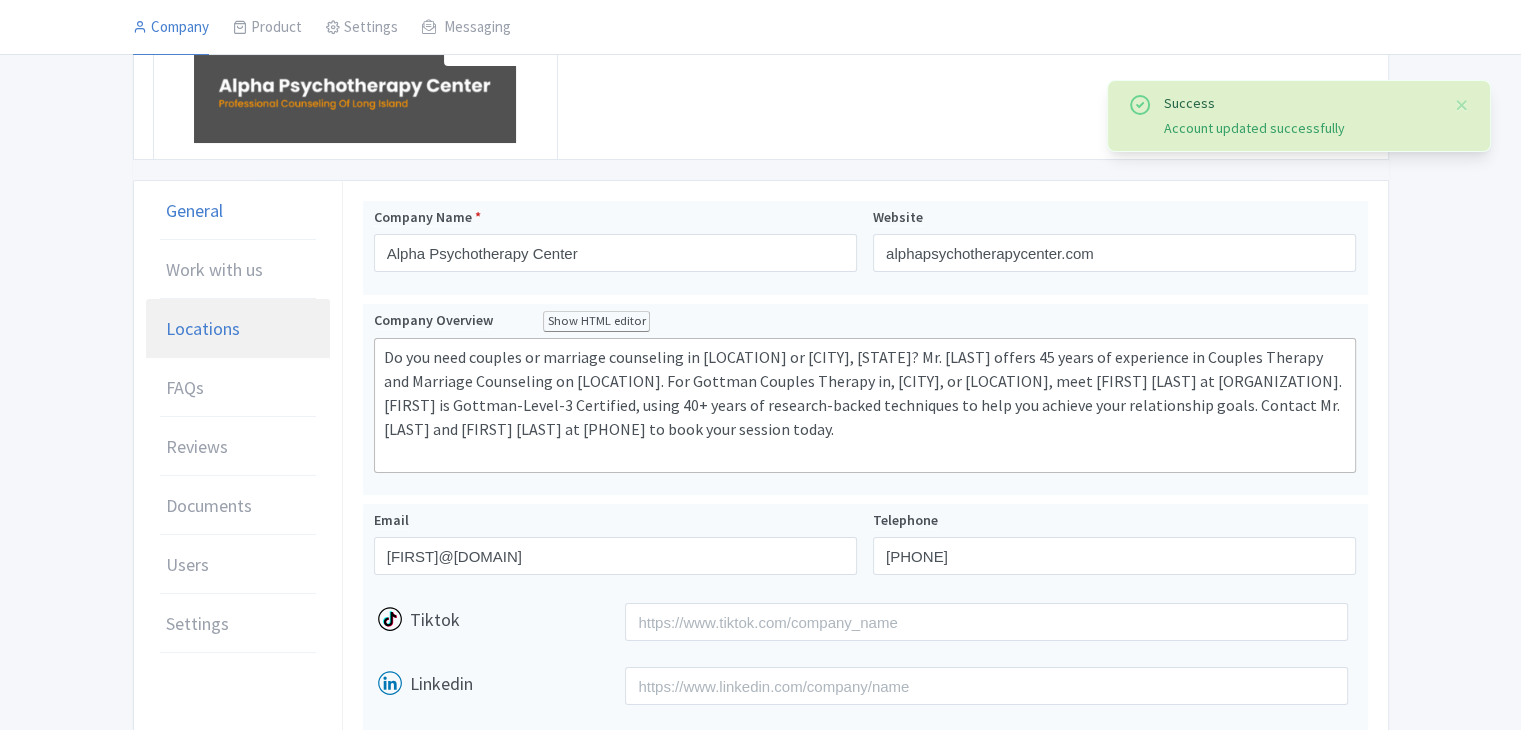 click on "Locations" at bounding box center [203, 328] 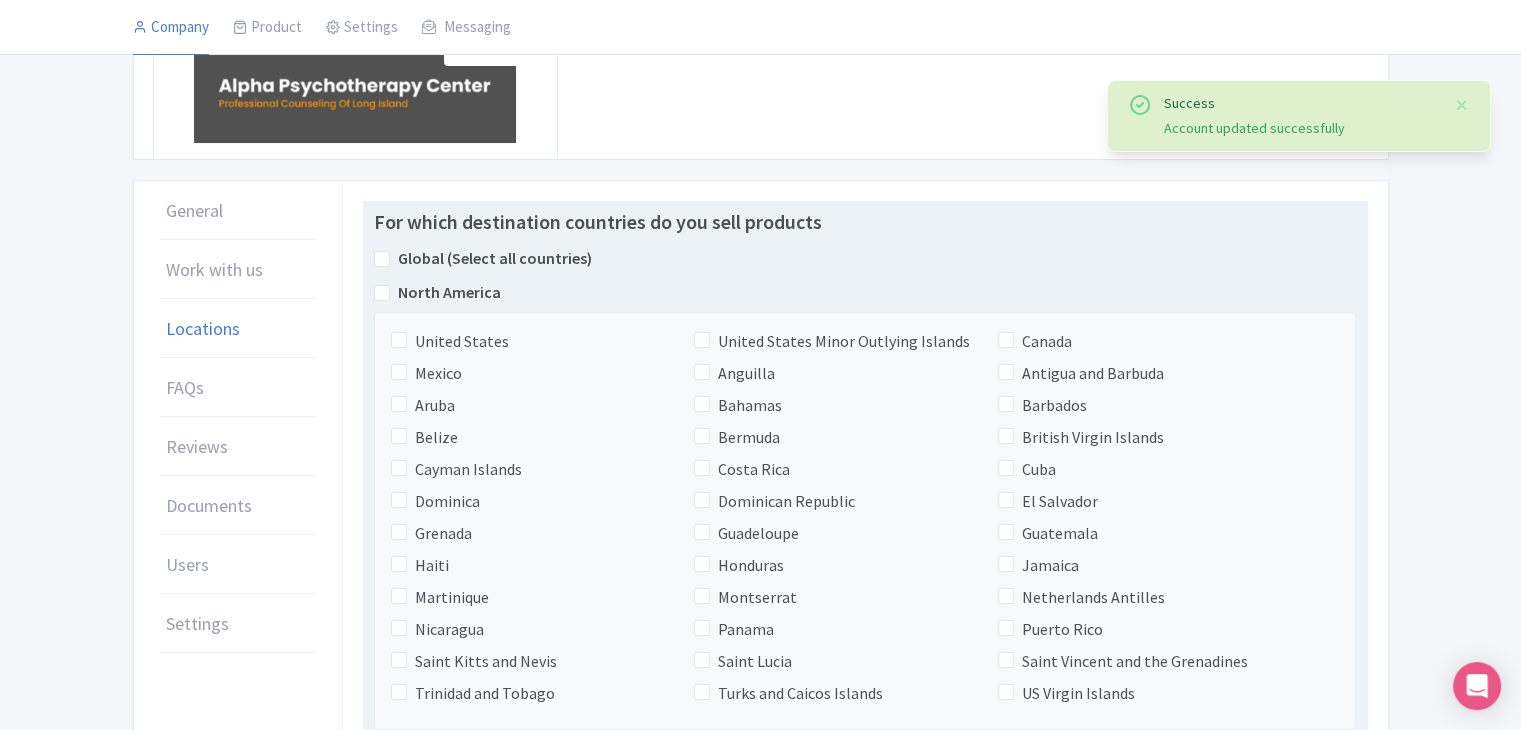 click on "United States" at bounding box center [462, 341] 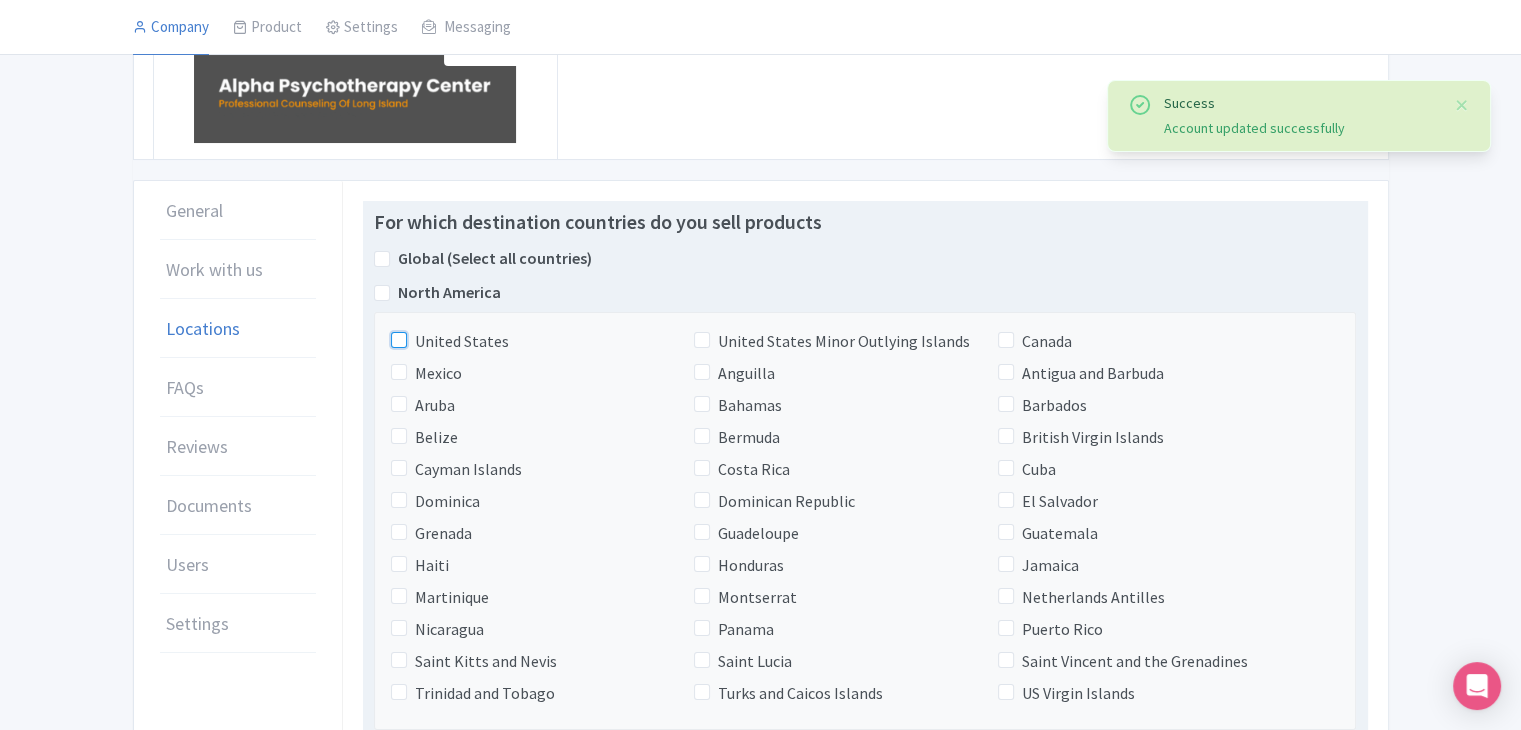 click on "United States" at bounding box center [421, 335] 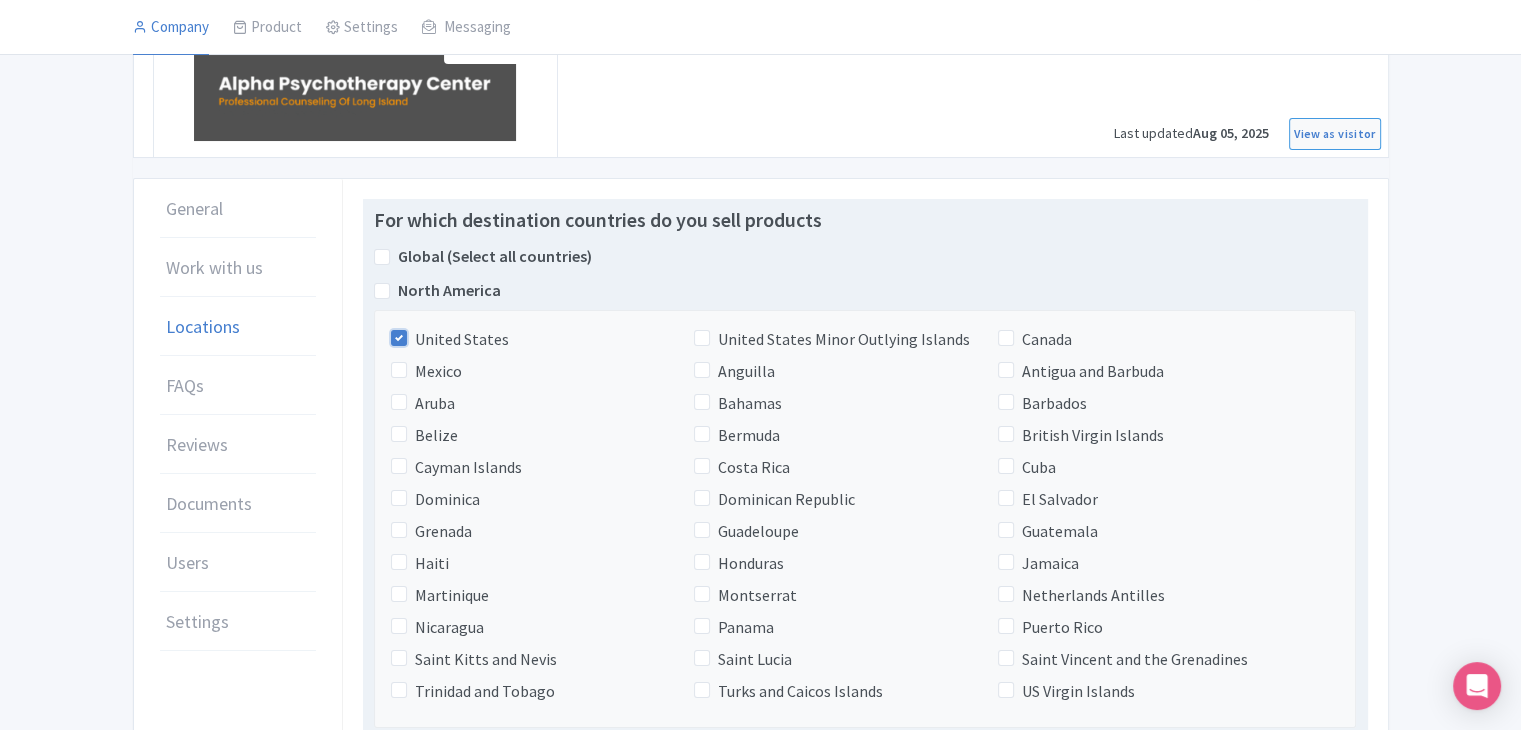 scroll, scrollTop: 0, scrollLeft: 0, axis: both 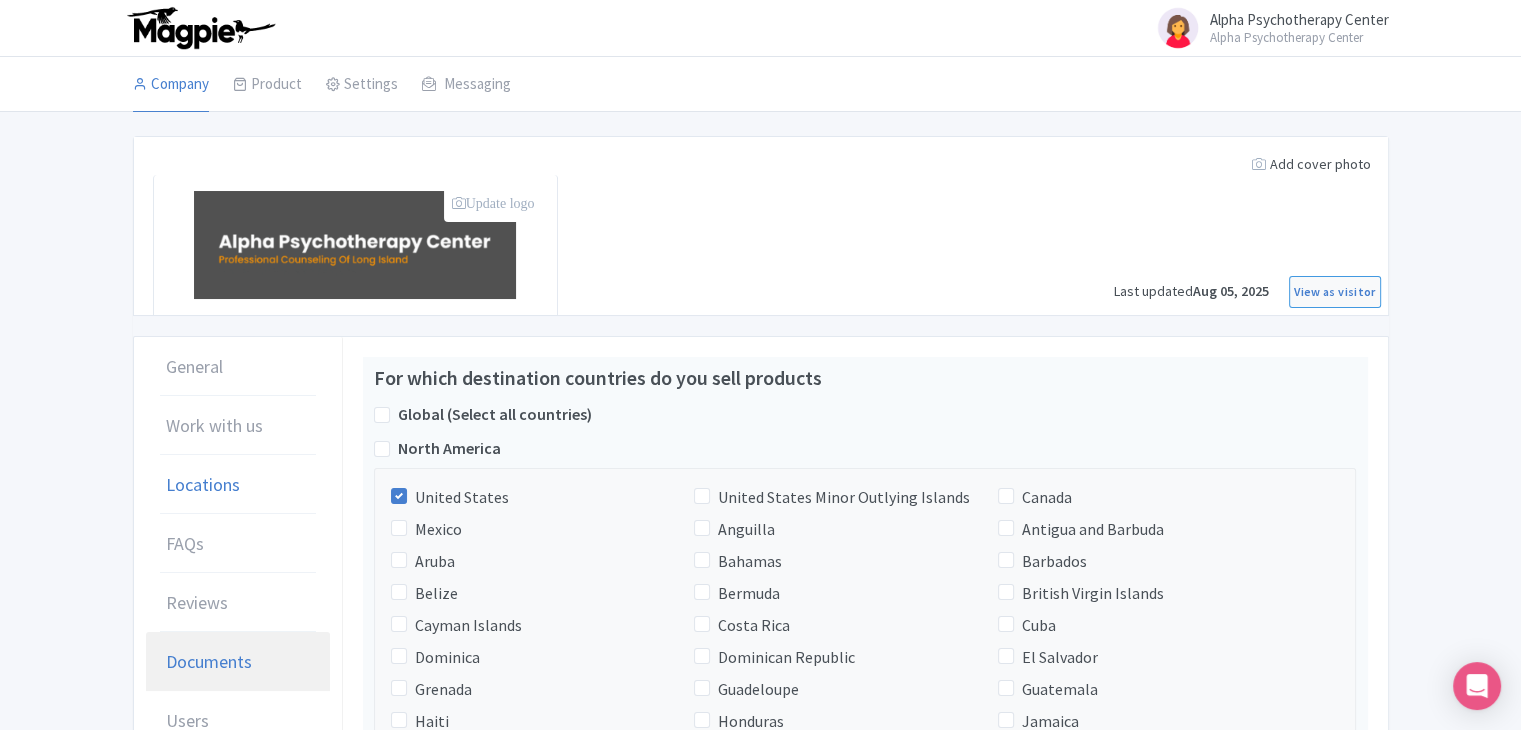 click on "Documents" at bounding box center [209, 661] 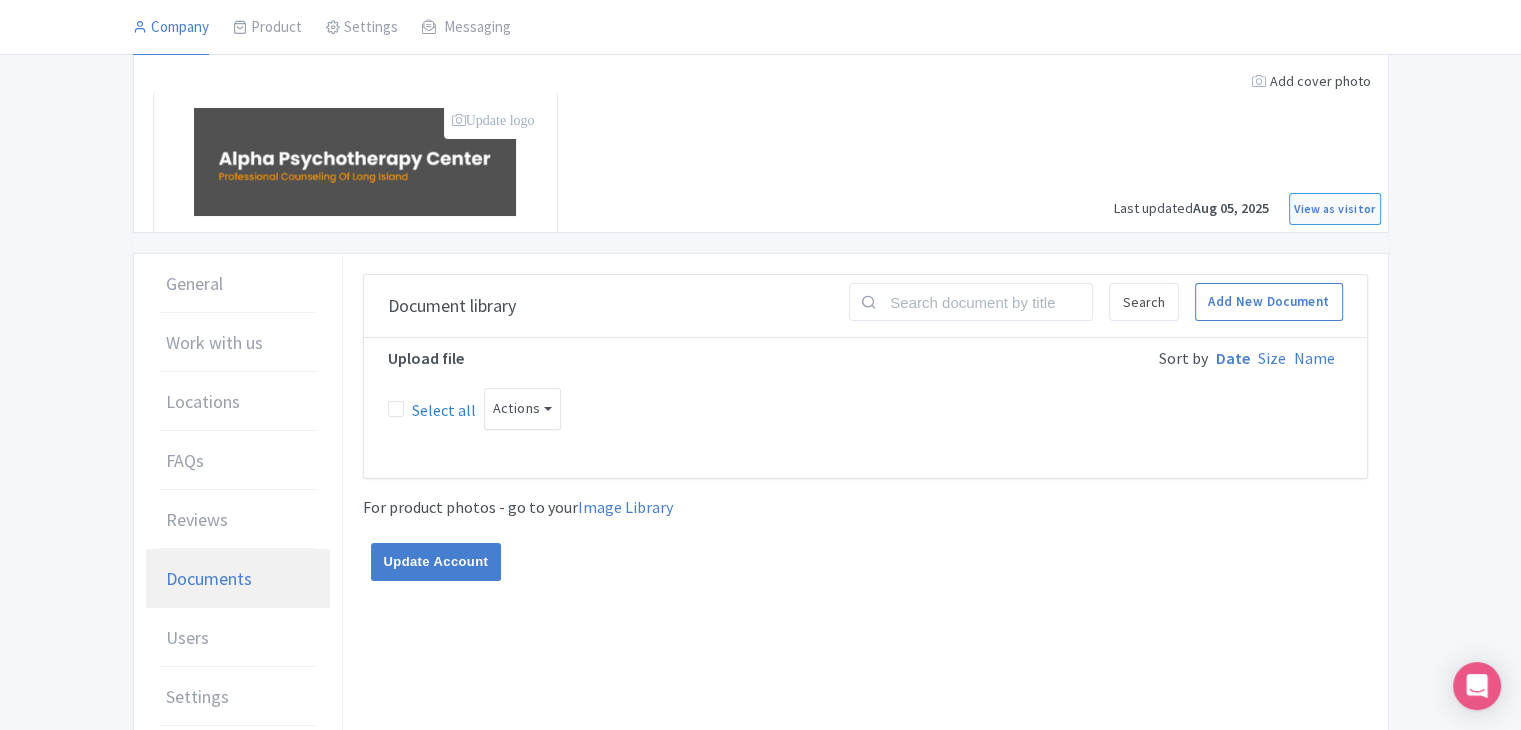 scroll, scrollTop: 172, scrollLeft: 0, axis: vertical 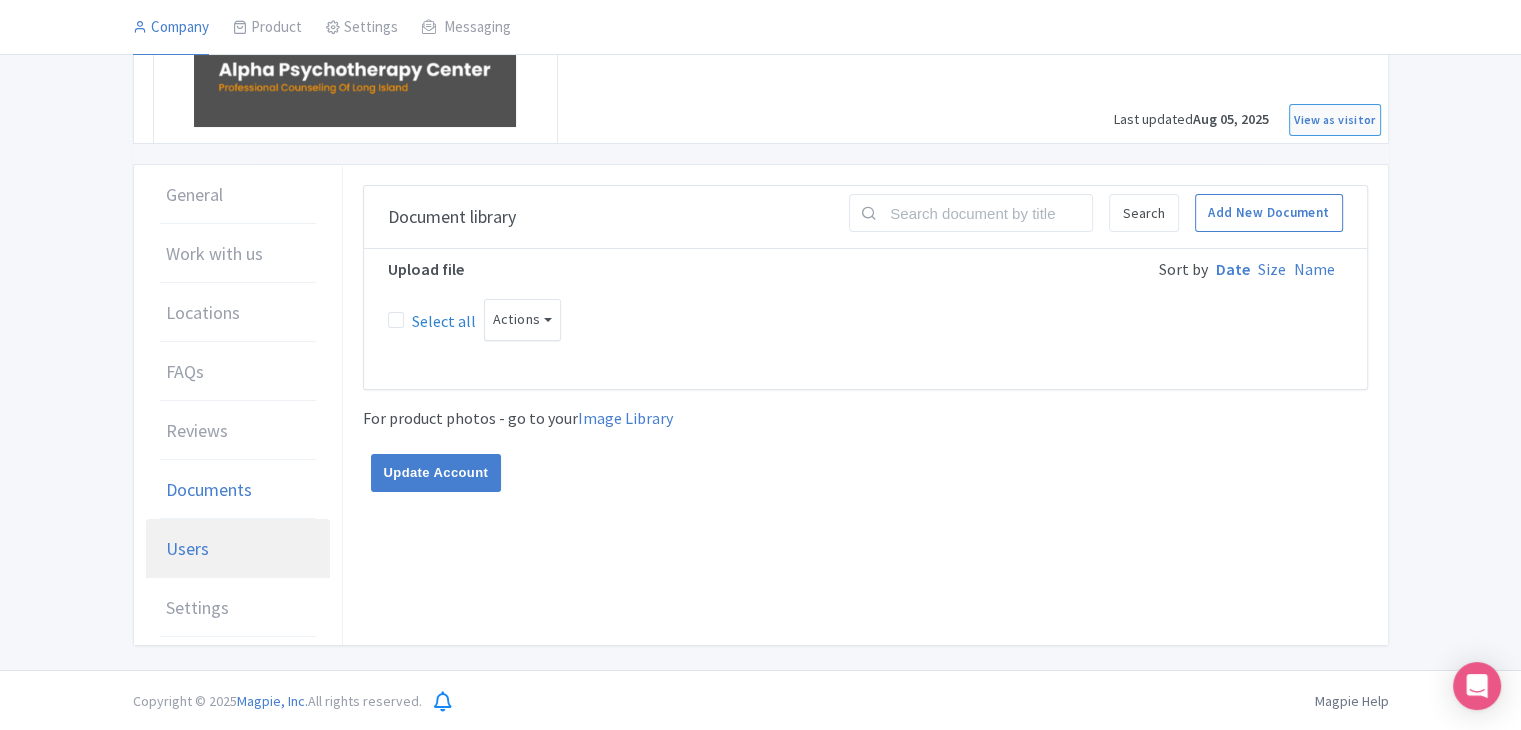 click on "Users" at bounding box center (238, 549) 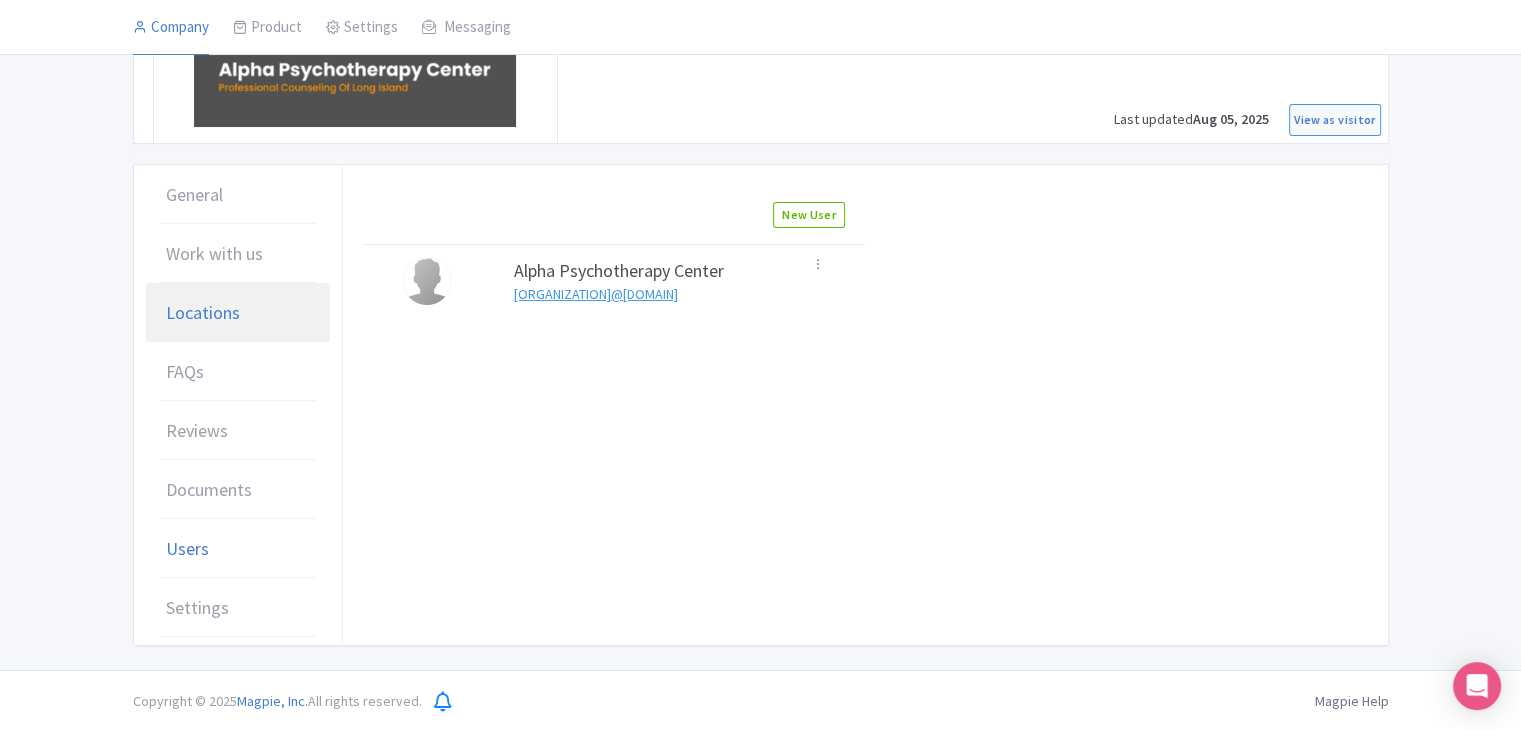click on "Locations" at bounding box center [203, 312] 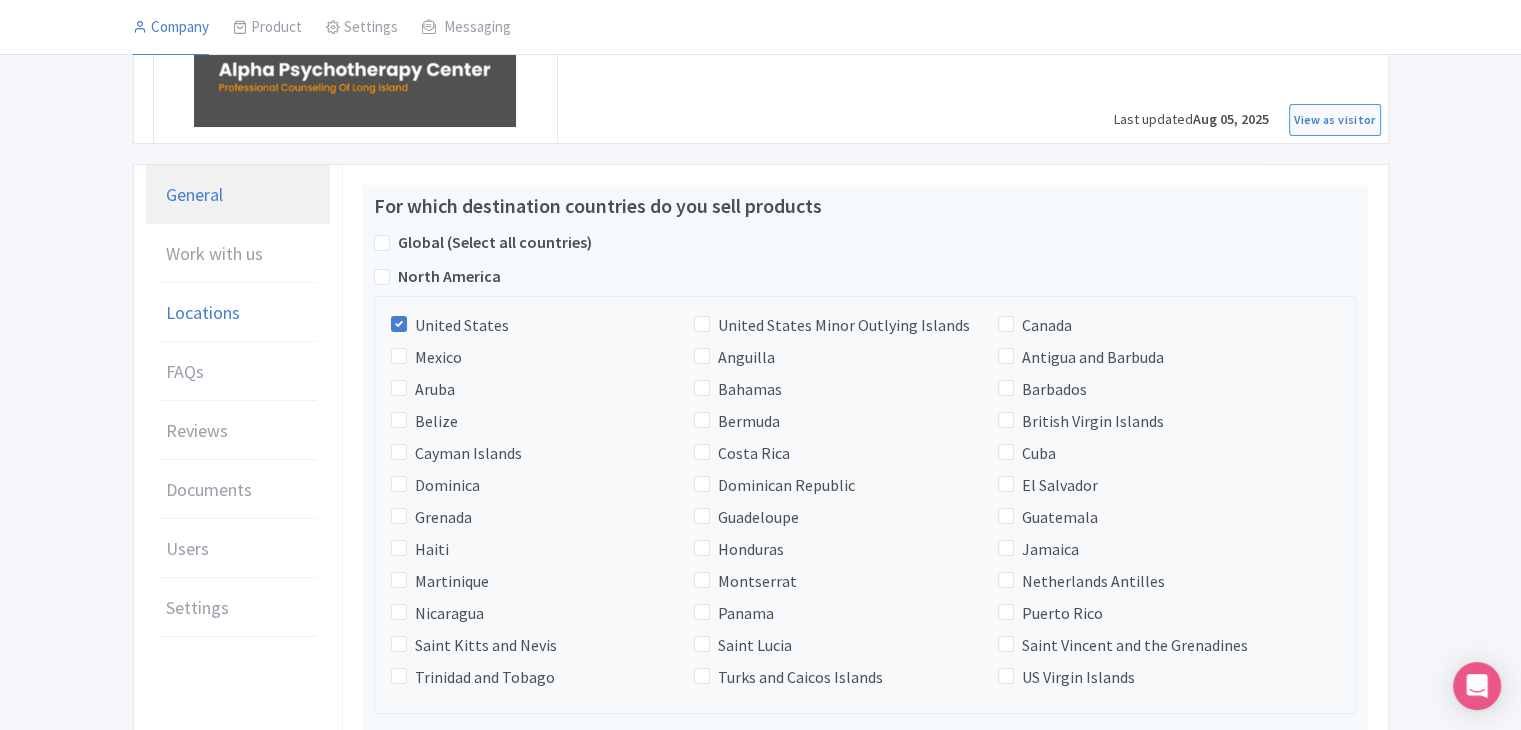 click on "General" at bounding box center [238, 195] 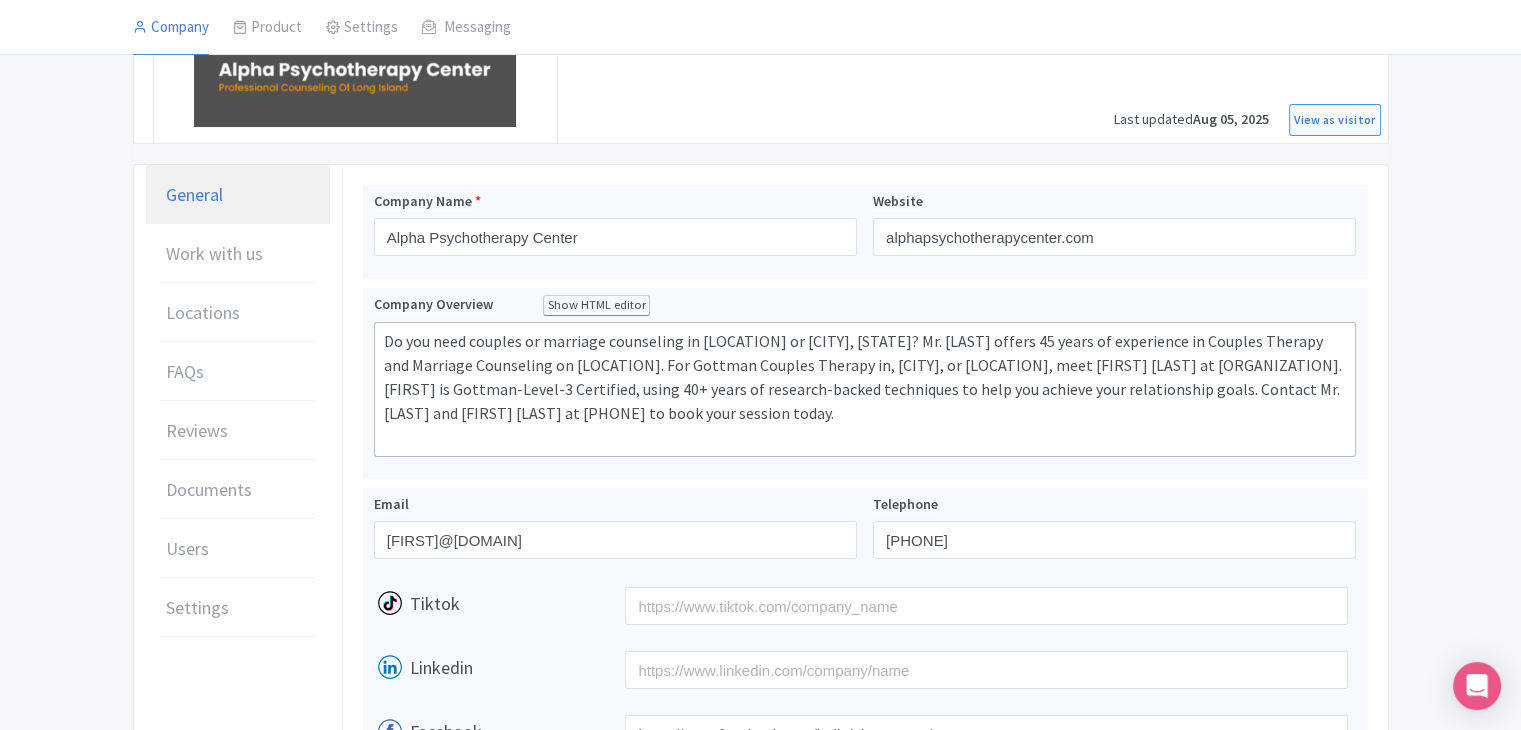 scroll, scrollTop: 0, scrollLeft: 0, axis: both 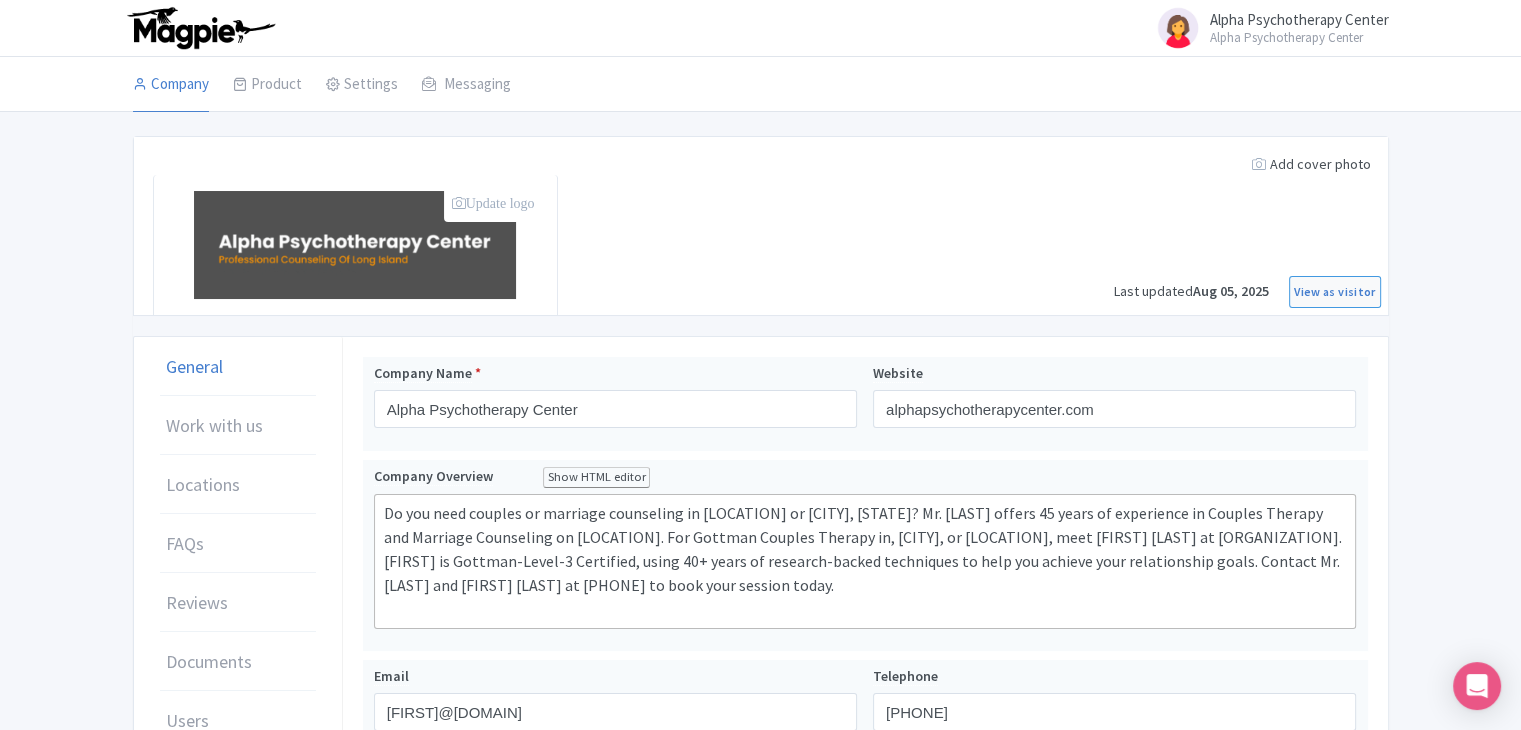 click on "Alpha Psychotherapy Center" at bounding box center (1299, 37) 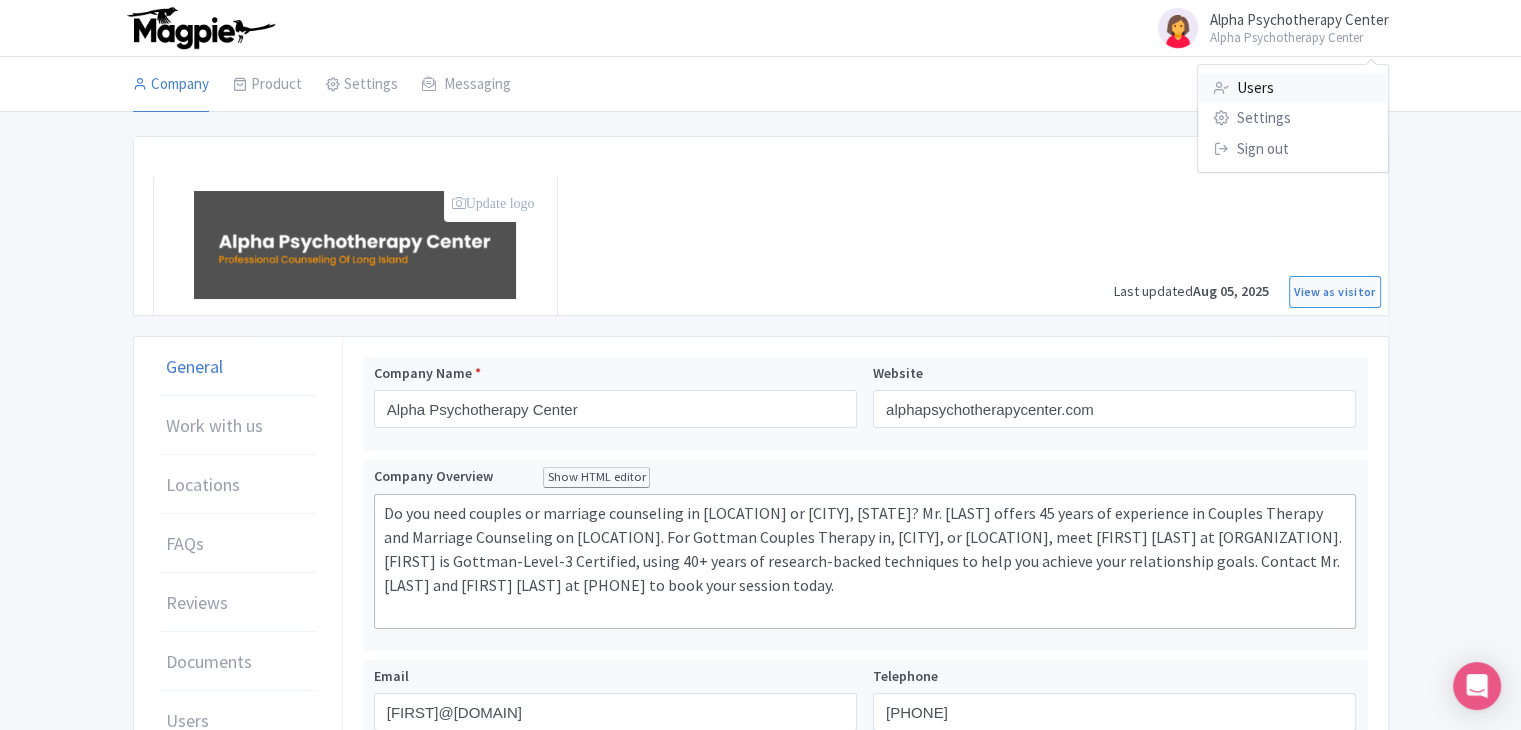 click on "Users" at bounding box center (1293, 88) 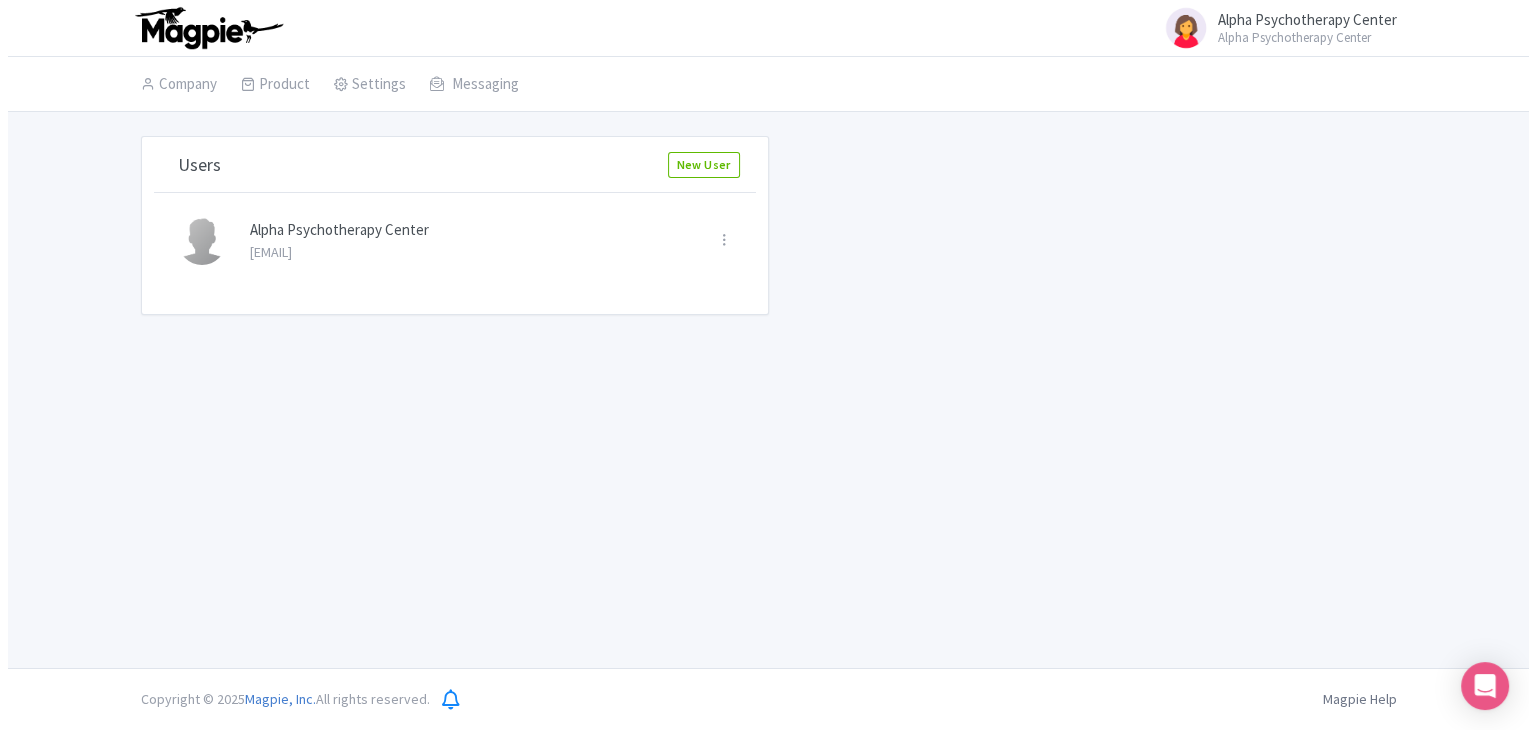 scroll, scrollTop: 0, scrollLeft: 0, axis: both 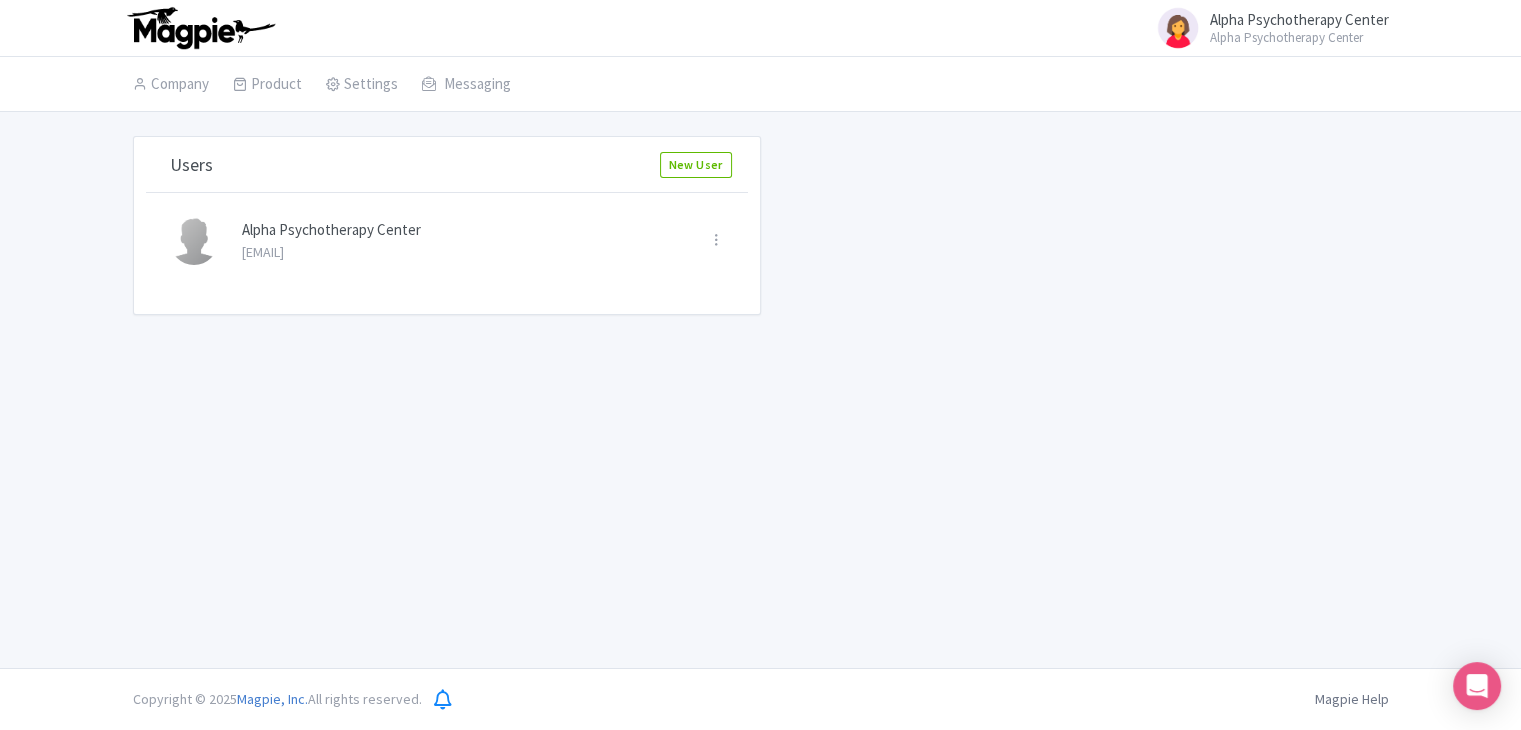 click at bounding box center (716, 239) 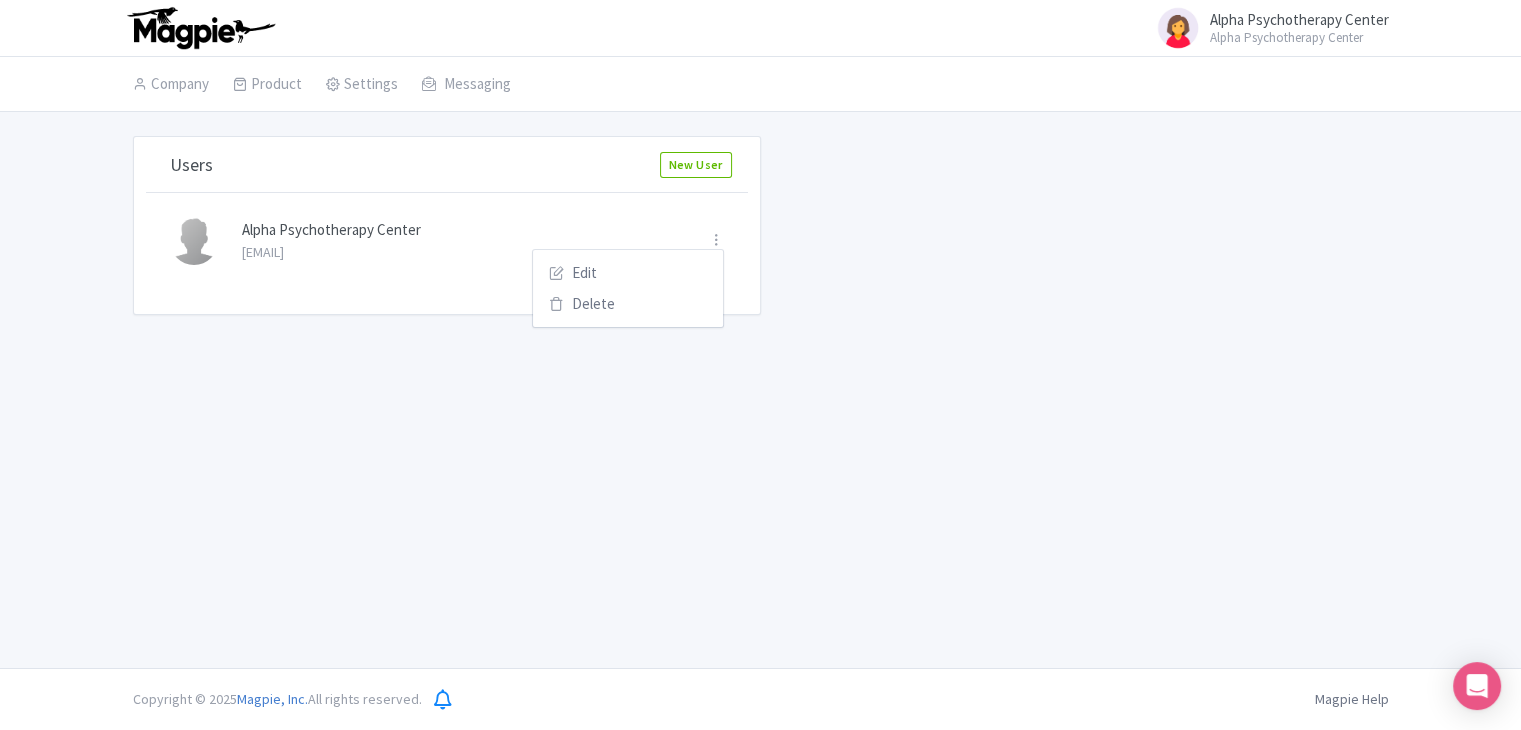 click on "Users
New User
[ORGANIZATION]
[EMAIL]
Edit
Delete" at bounding box center [761, 225] 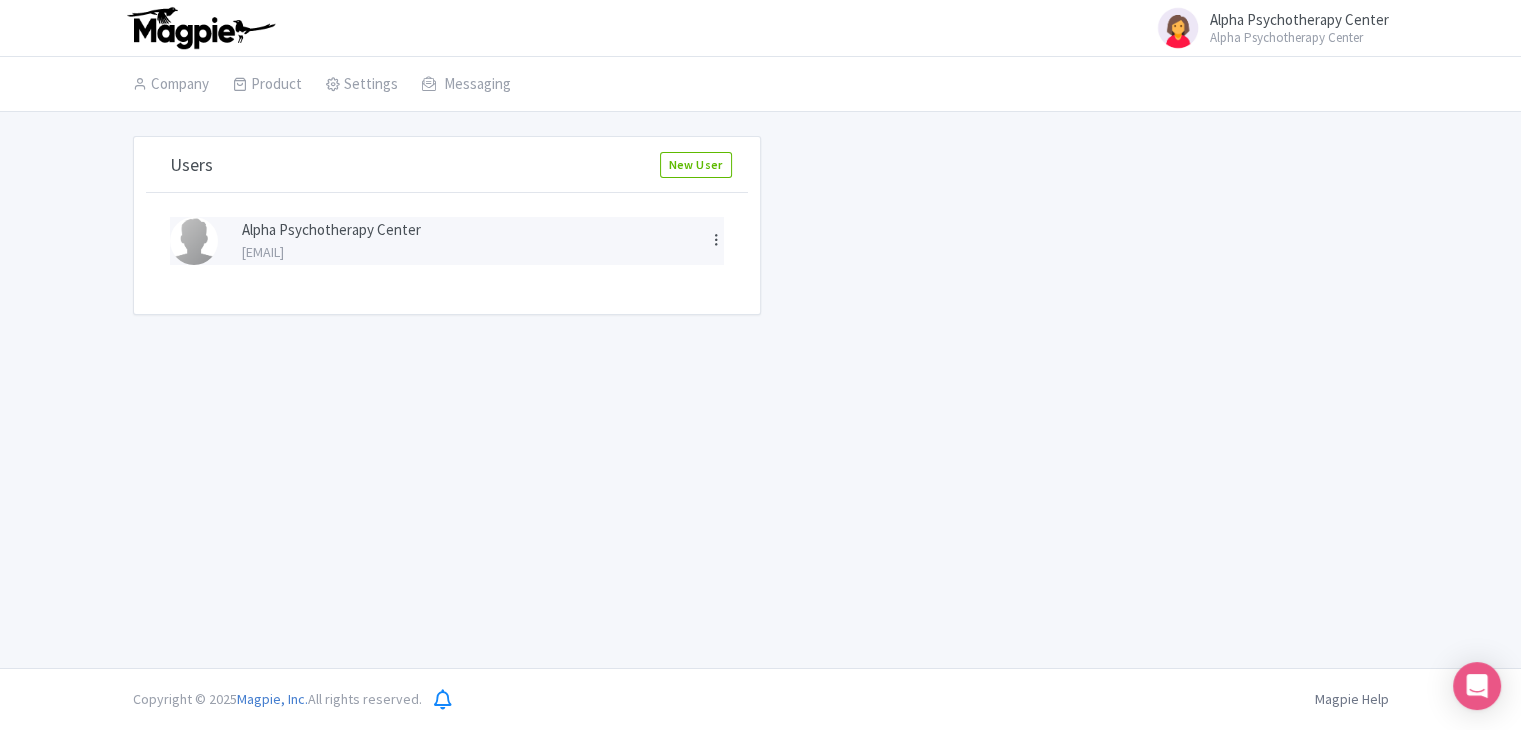 click at bounding box center (716, 239) 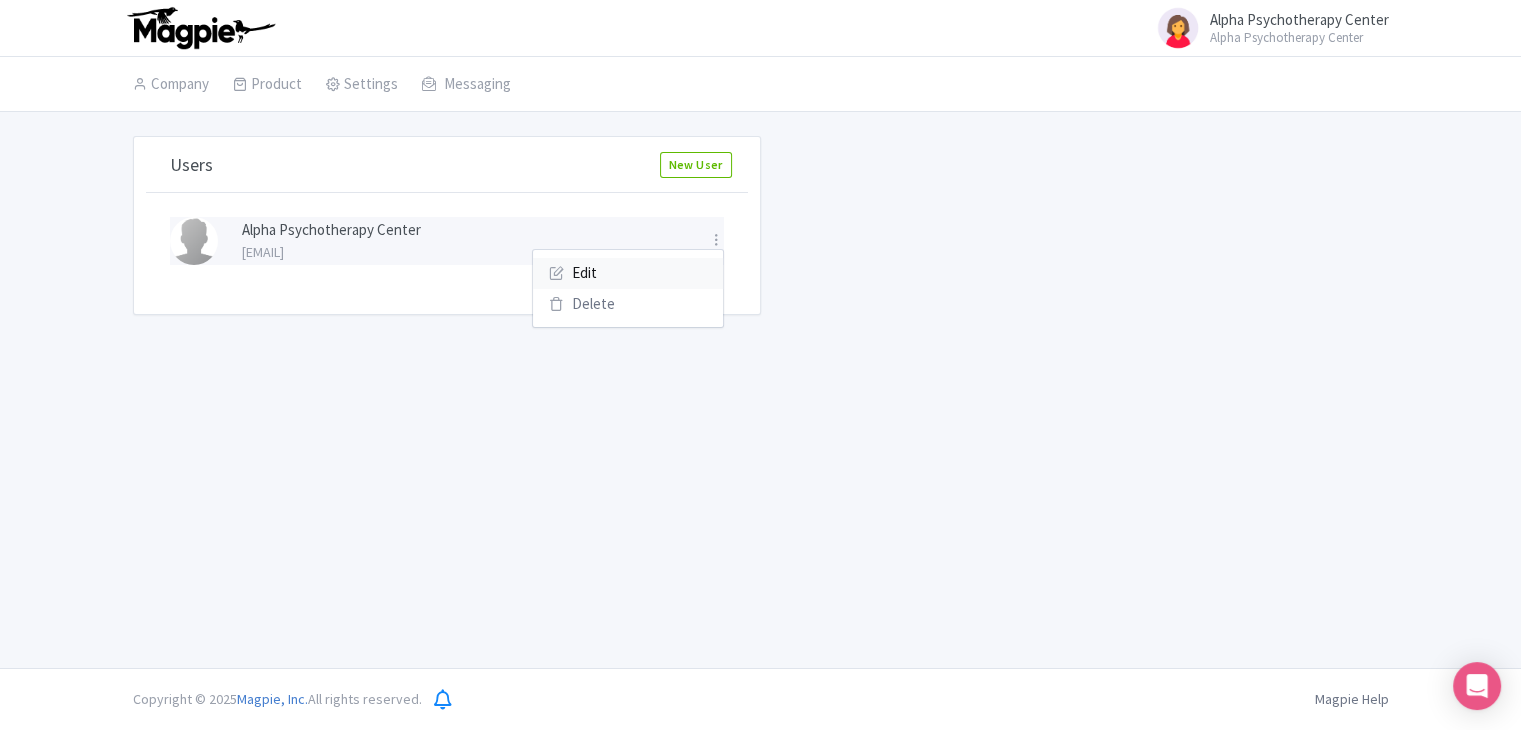 click on "Edit" at bounding box center (628, 273) 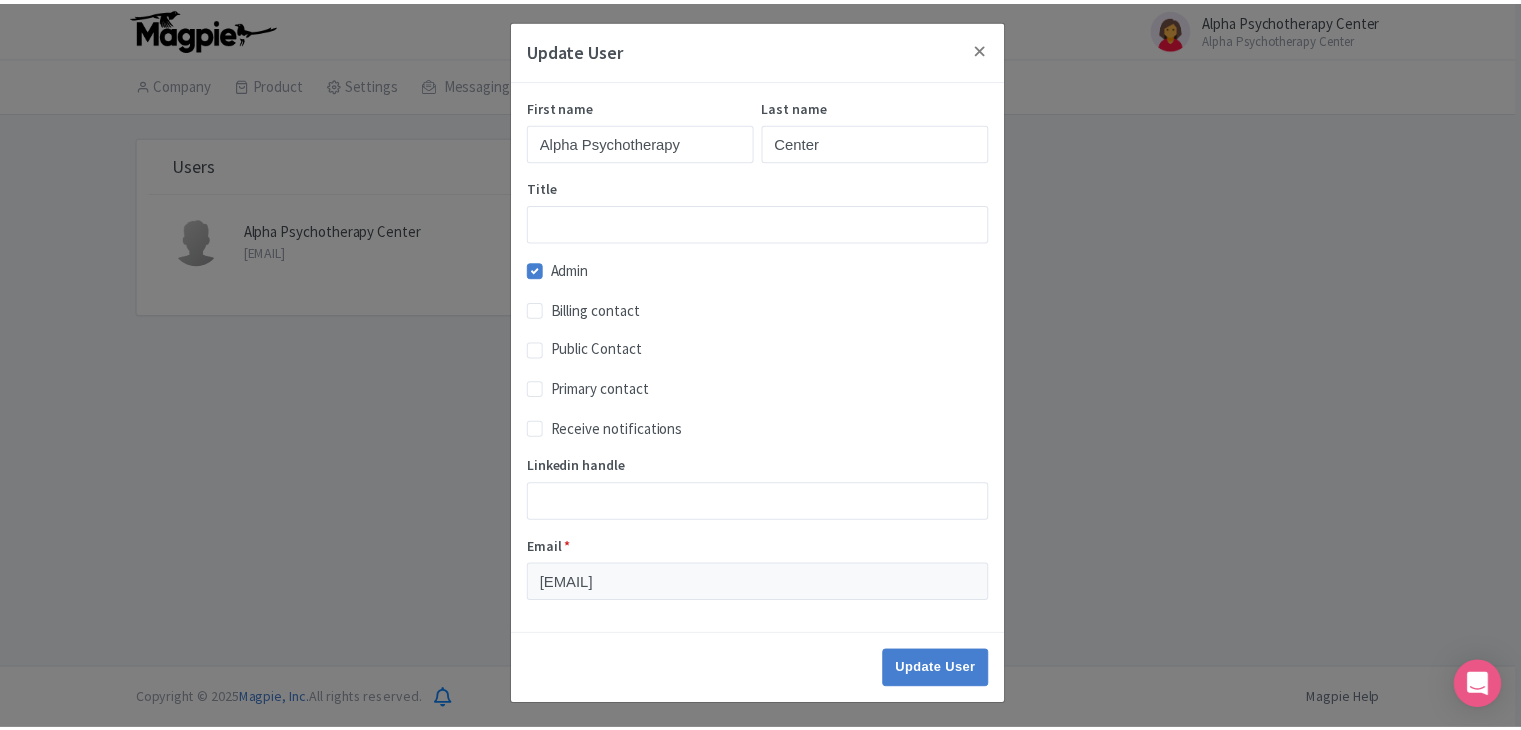 scroll, scrollTop: 12, scrollLeft: 0, axis: vertical 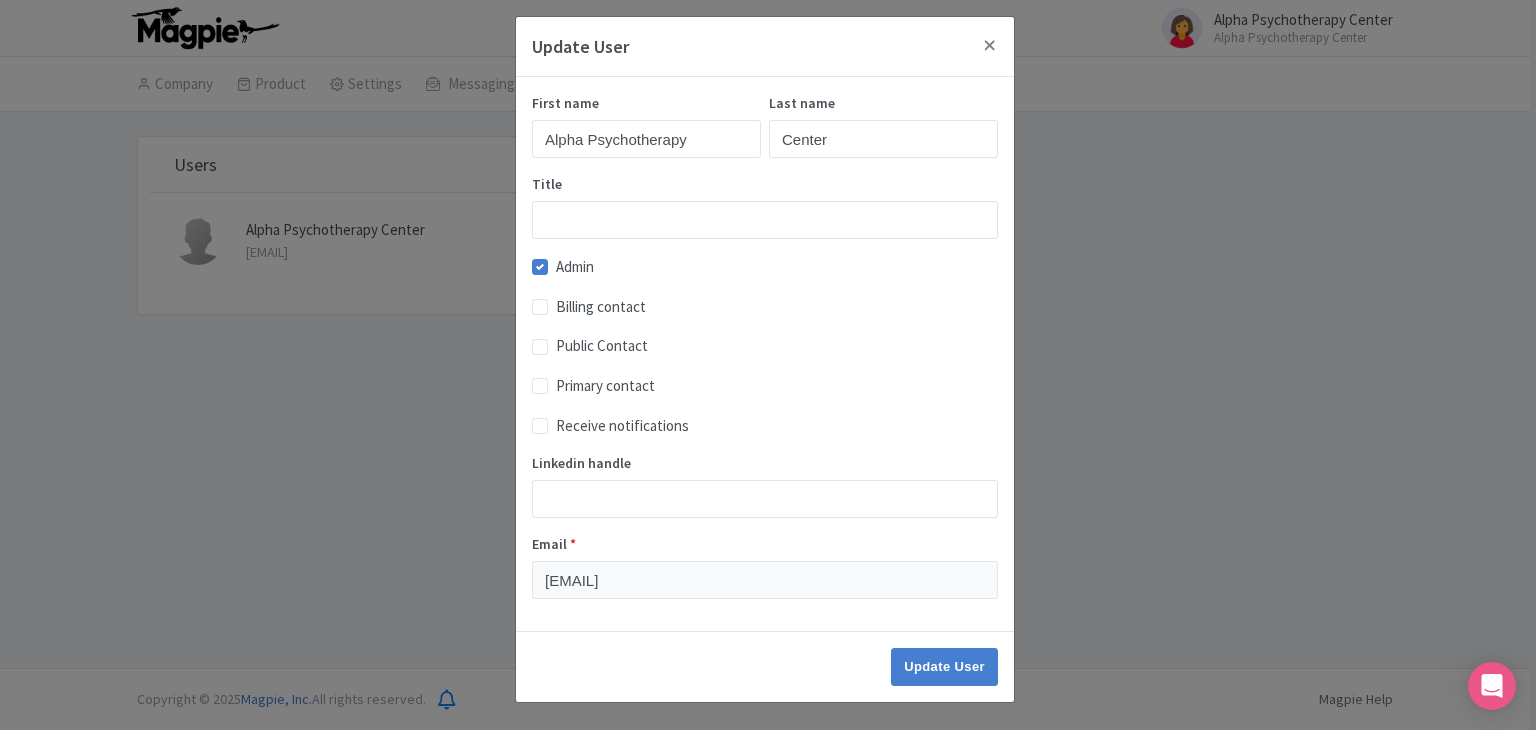 click on "Update User
First name Alpha Psychotherapy
Last name Center
Title
Admin
Billing contact
Public Contact
Primary contact
Receive notifications
Linkedin handle
Email   * alphapsychotherapycenter@gmail.com
Update User" at bounding box center (768, 365) 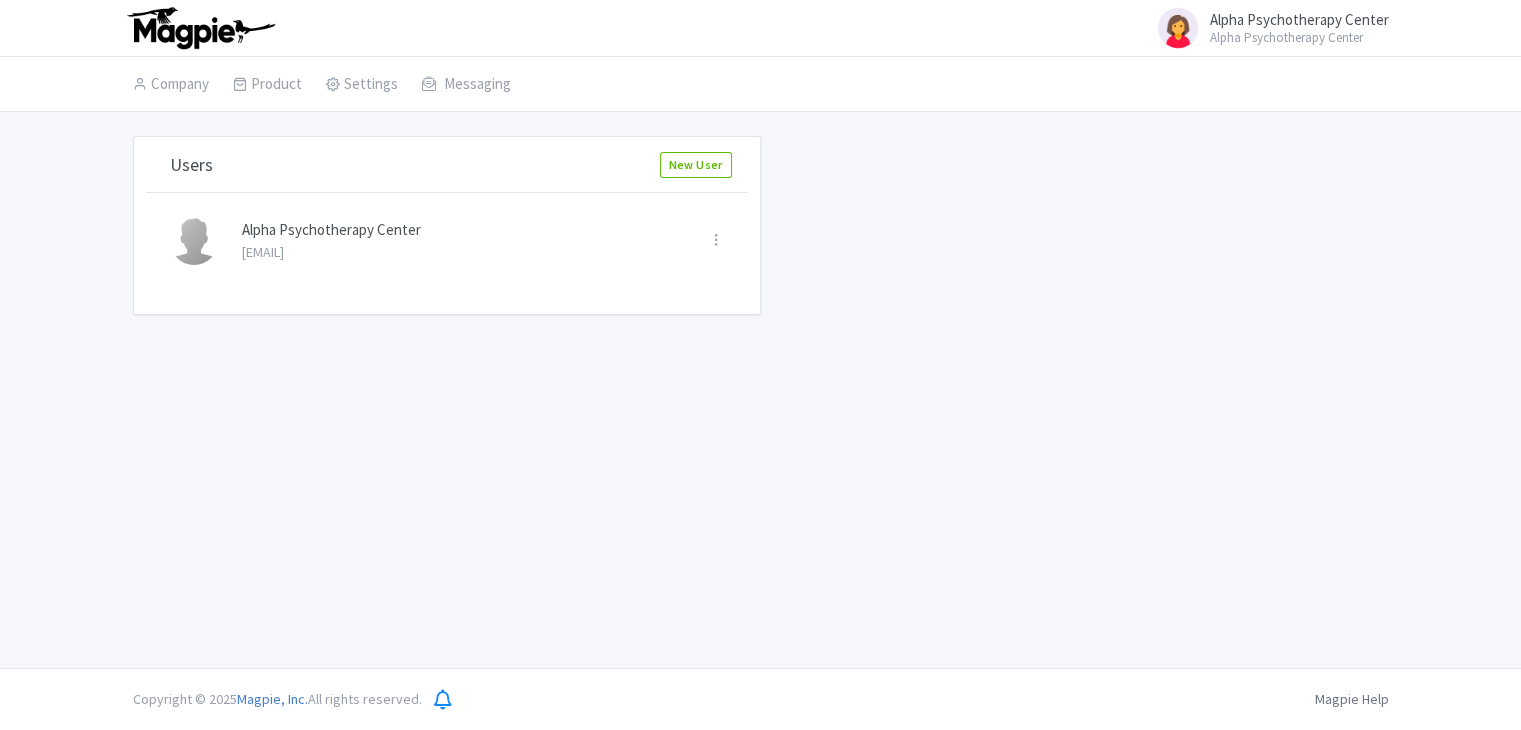 scroll, scrollTop: 0, scrollLeft: 0, axis: both 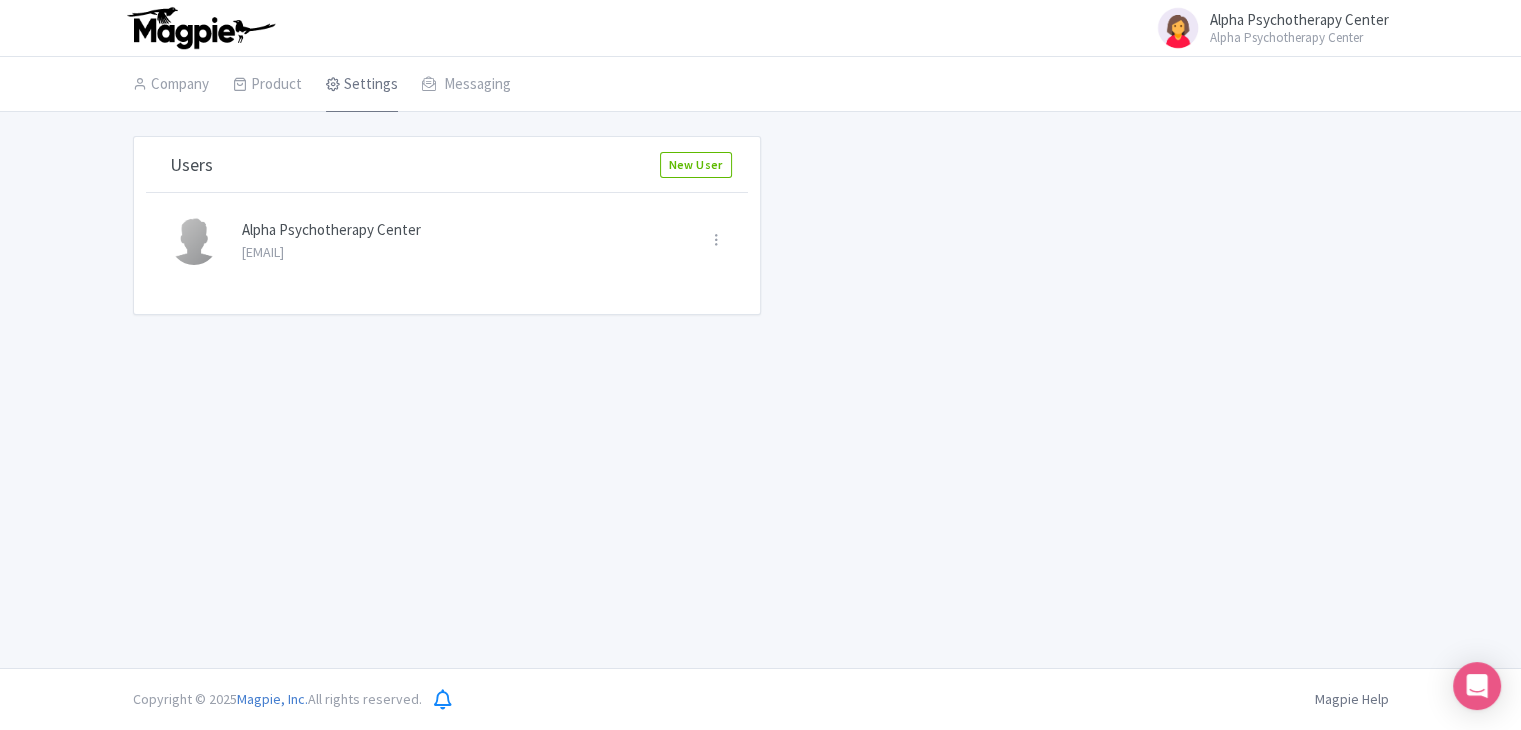 click on "Settings" at bounding box center (362, 85) 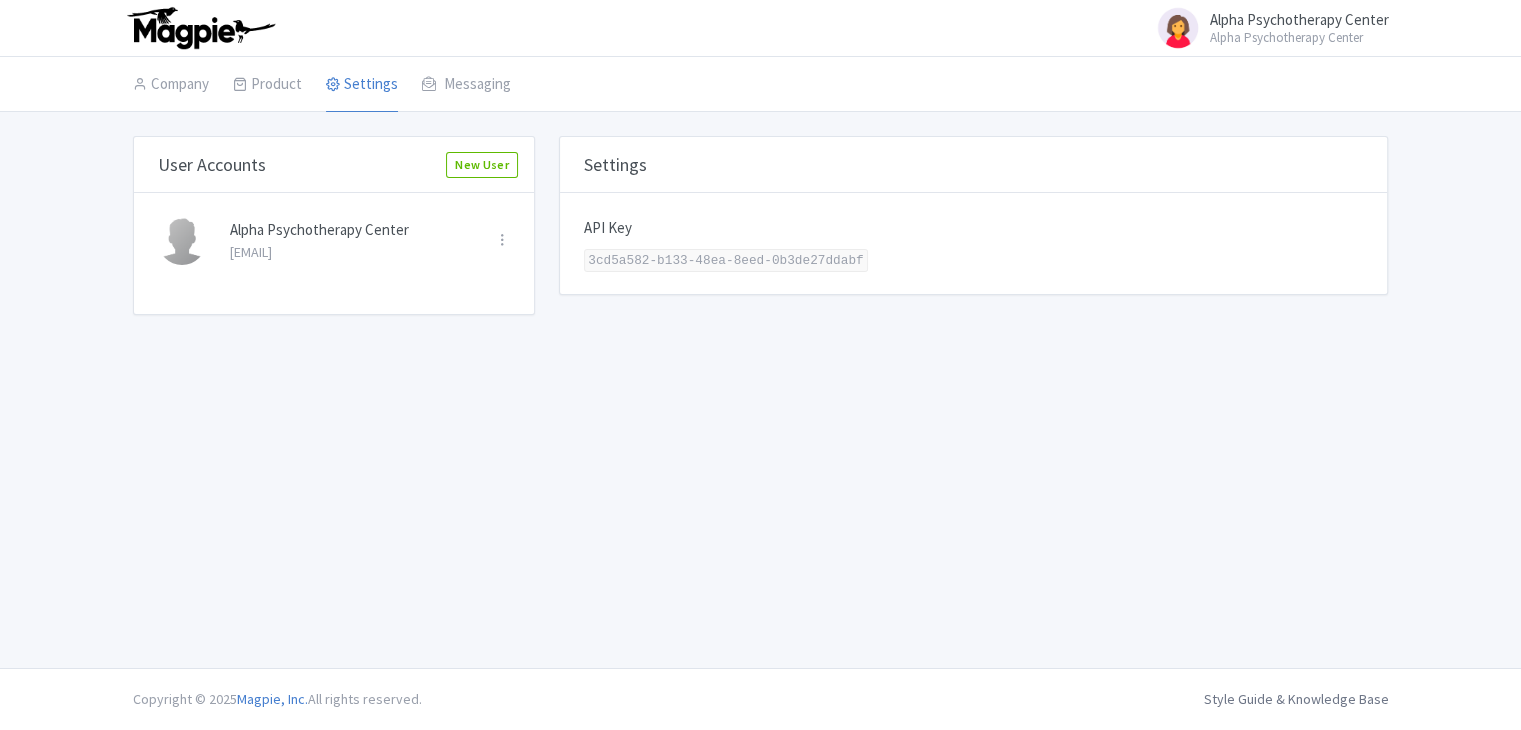 scroll, scrollTop: 0, scrollLeft: 0, axis: both 